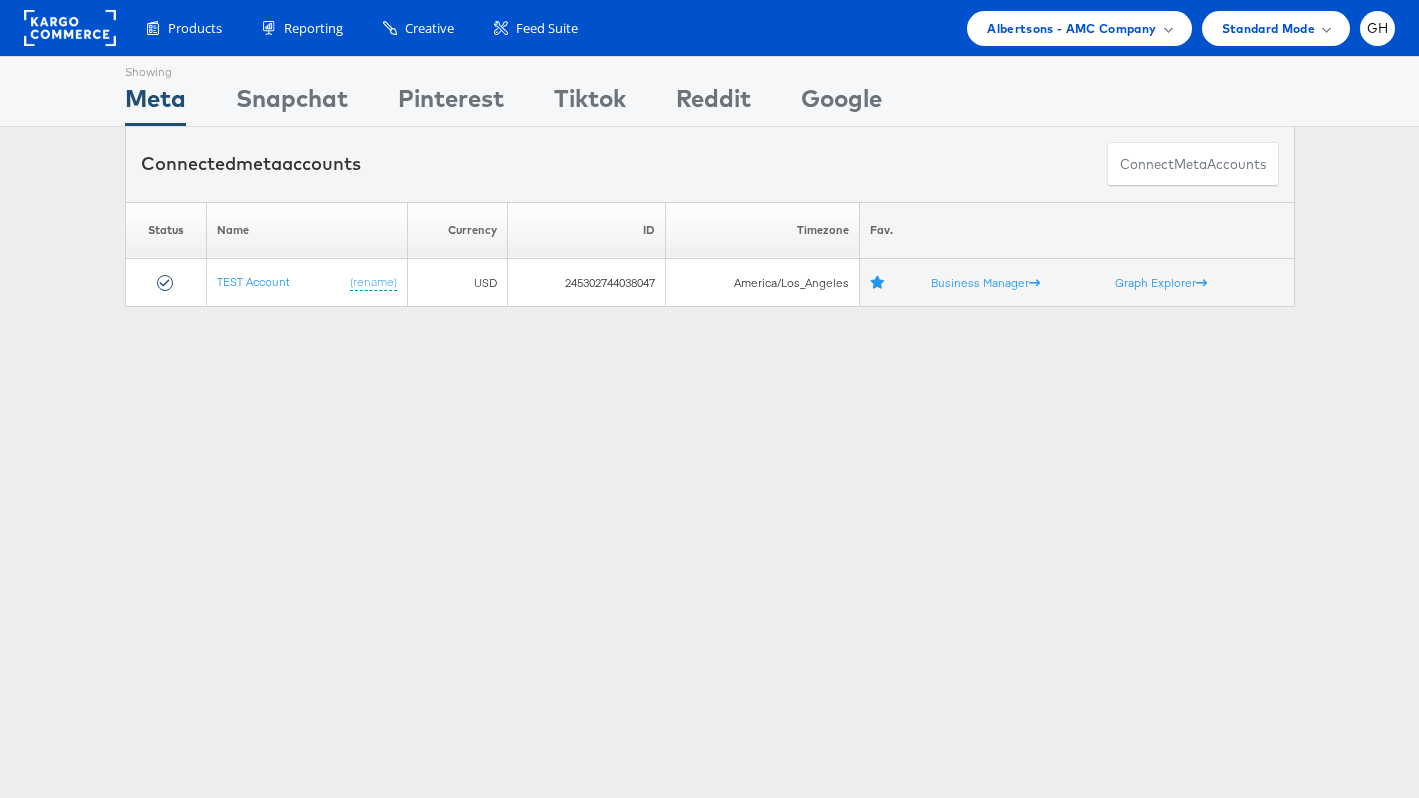 scroll, scrollTop: 0, scrollLeft: 0, axis: both 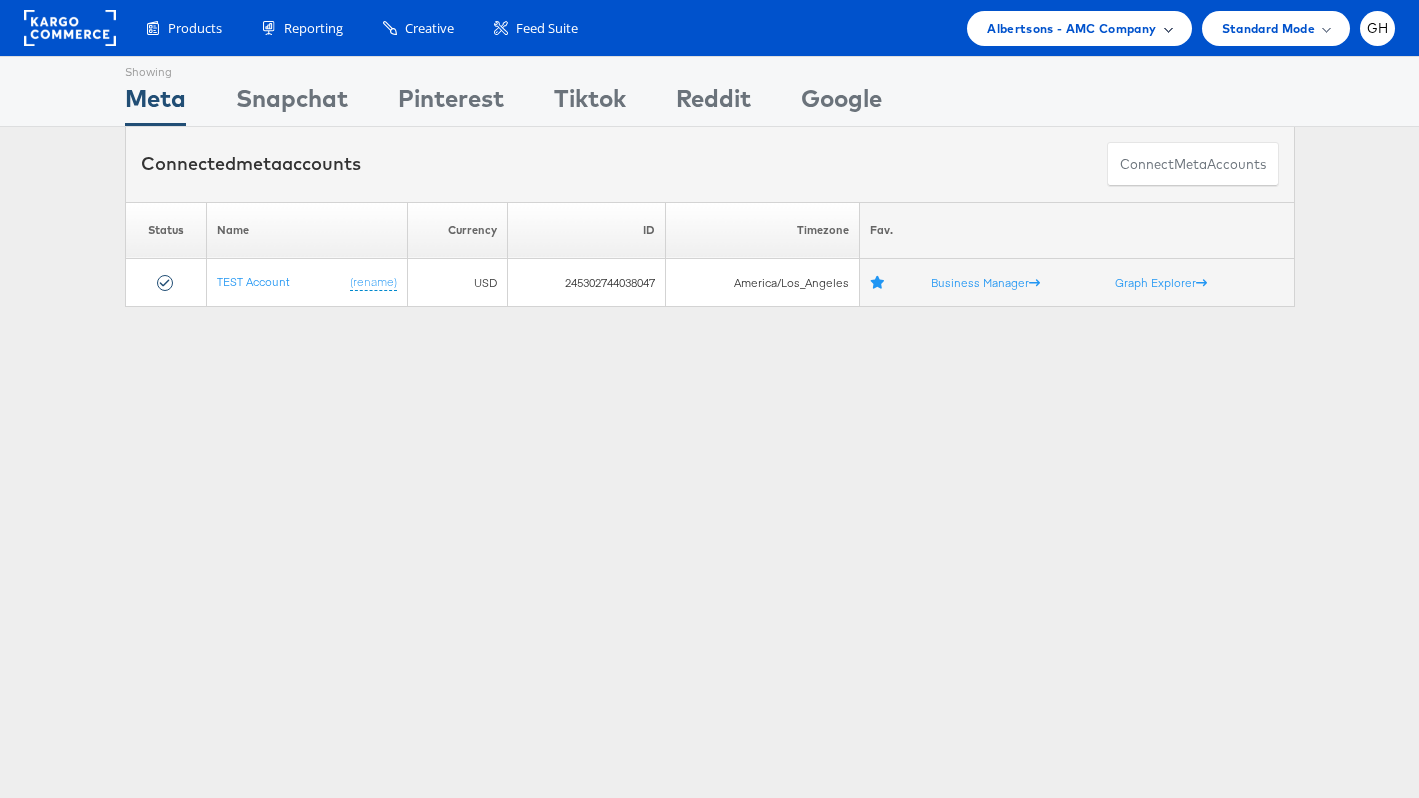 click on "Albertsons - AMC Company" at bounding box center [1071, 28] 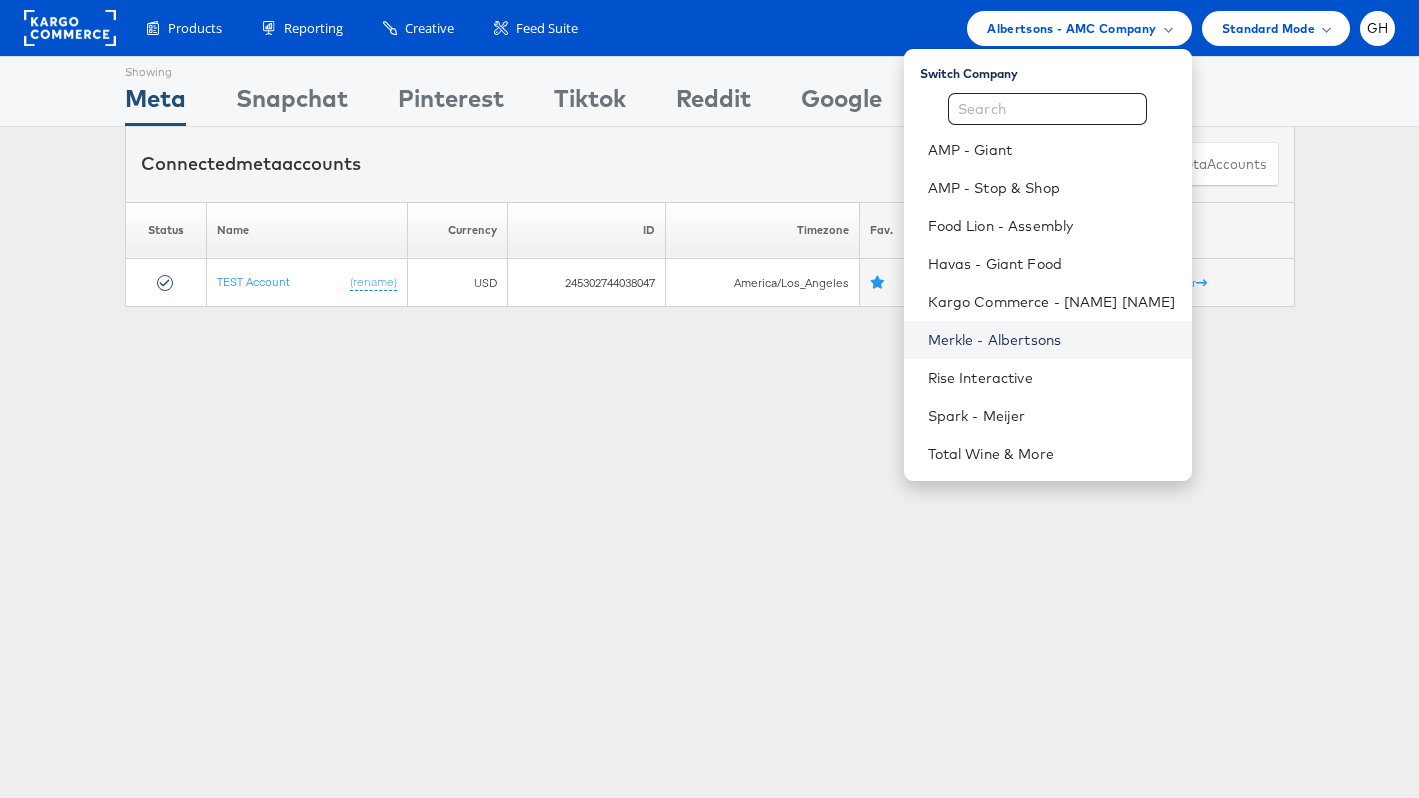 click on "Merkle - Albertsons" at bounding box center (1052, 340) 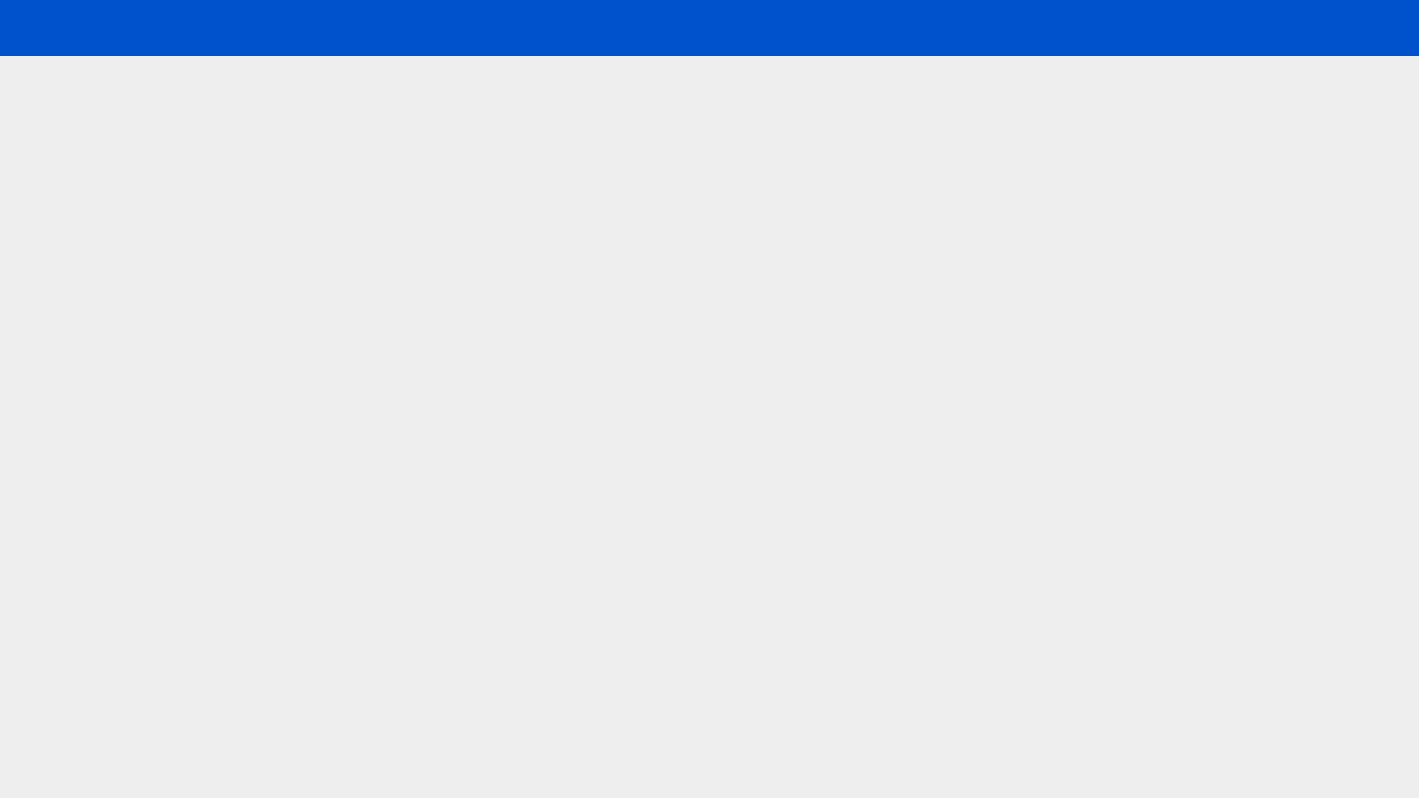 scroll, scrollTop: 0, scrollLeft: 0, axis: both 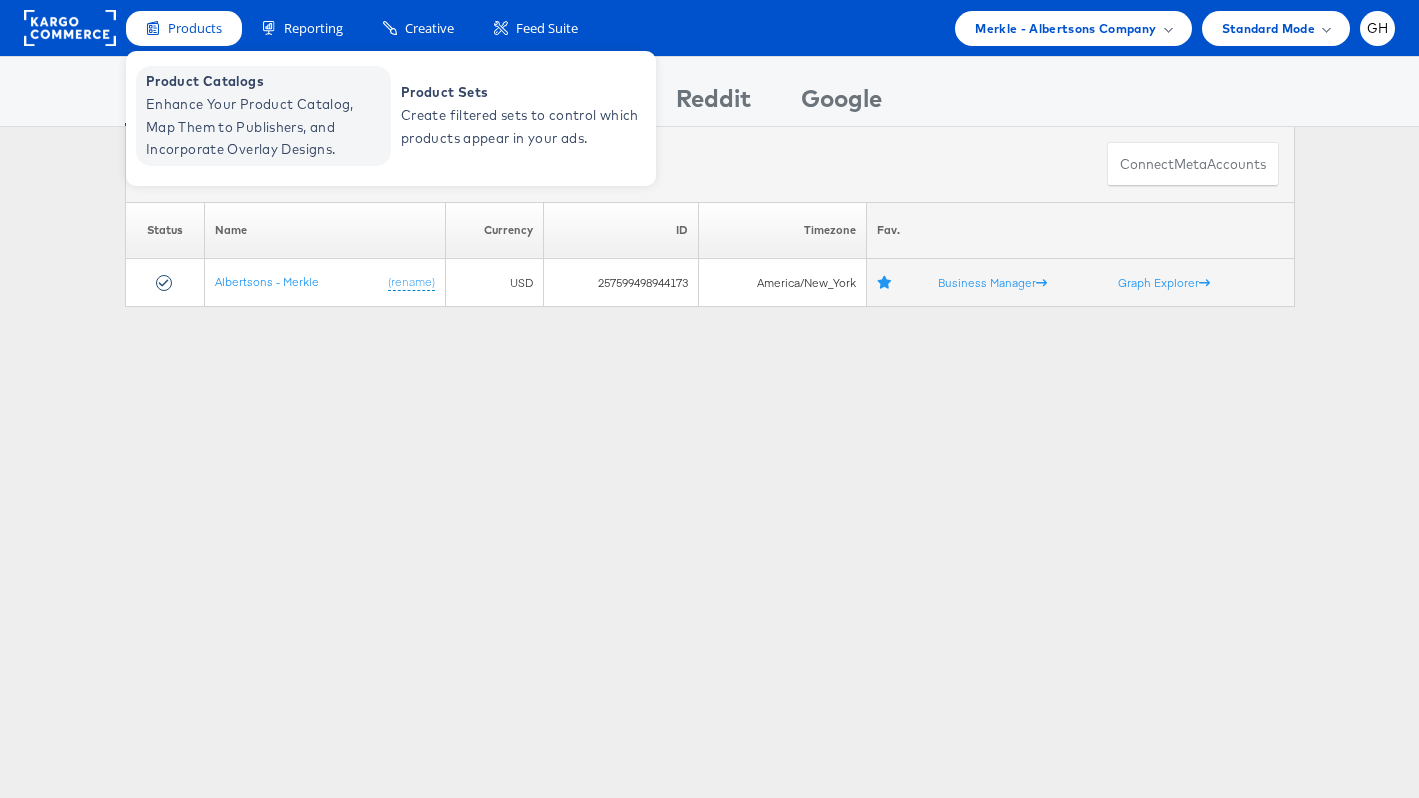 click on "Enhance Your Product Catalog, Map Them to Publishers, and Incorporate Overlay Designs." at bounding box center (266, 127) 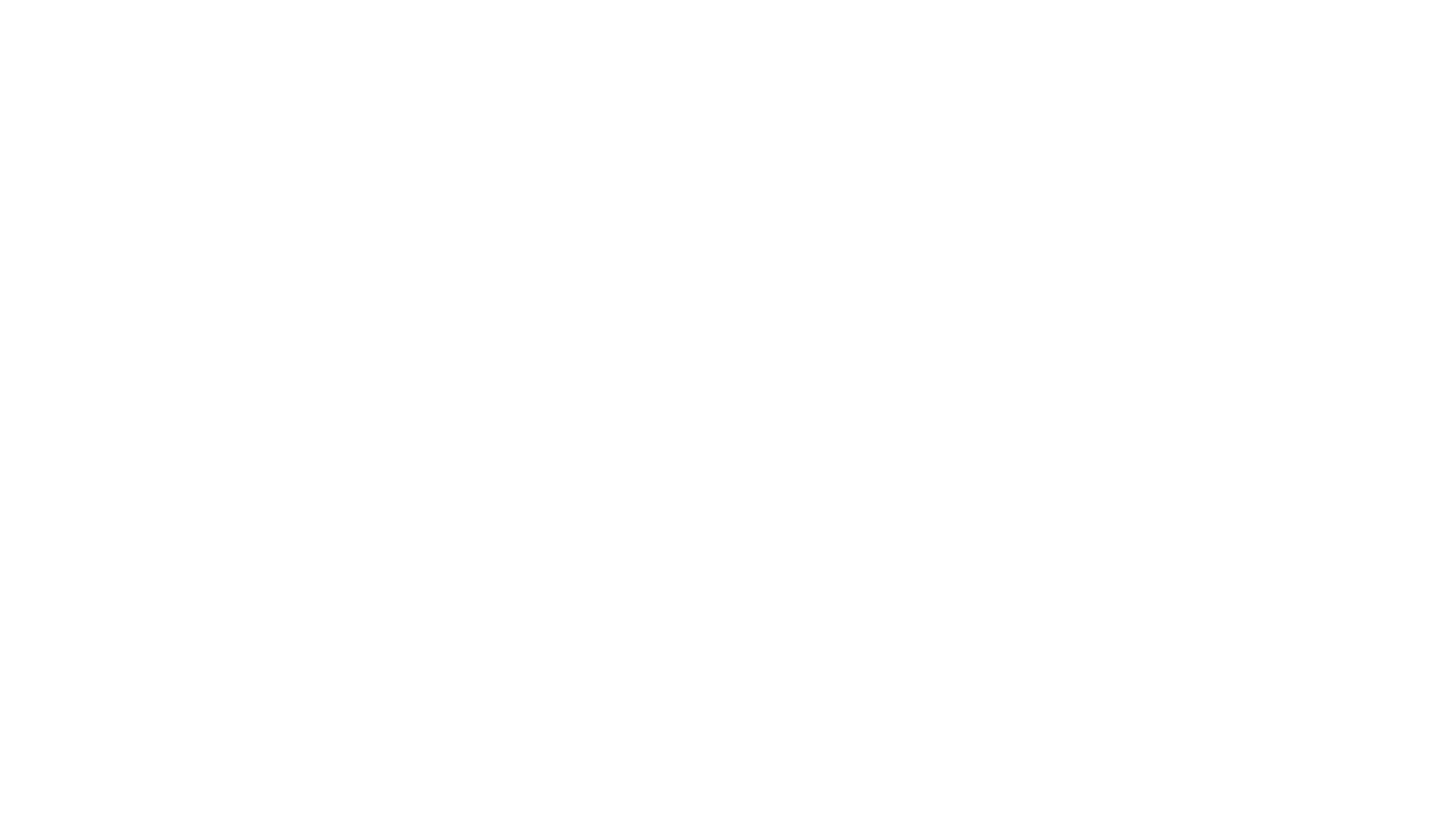 scroll, scrollTop: 0, scrollLeft: 0, axis: both 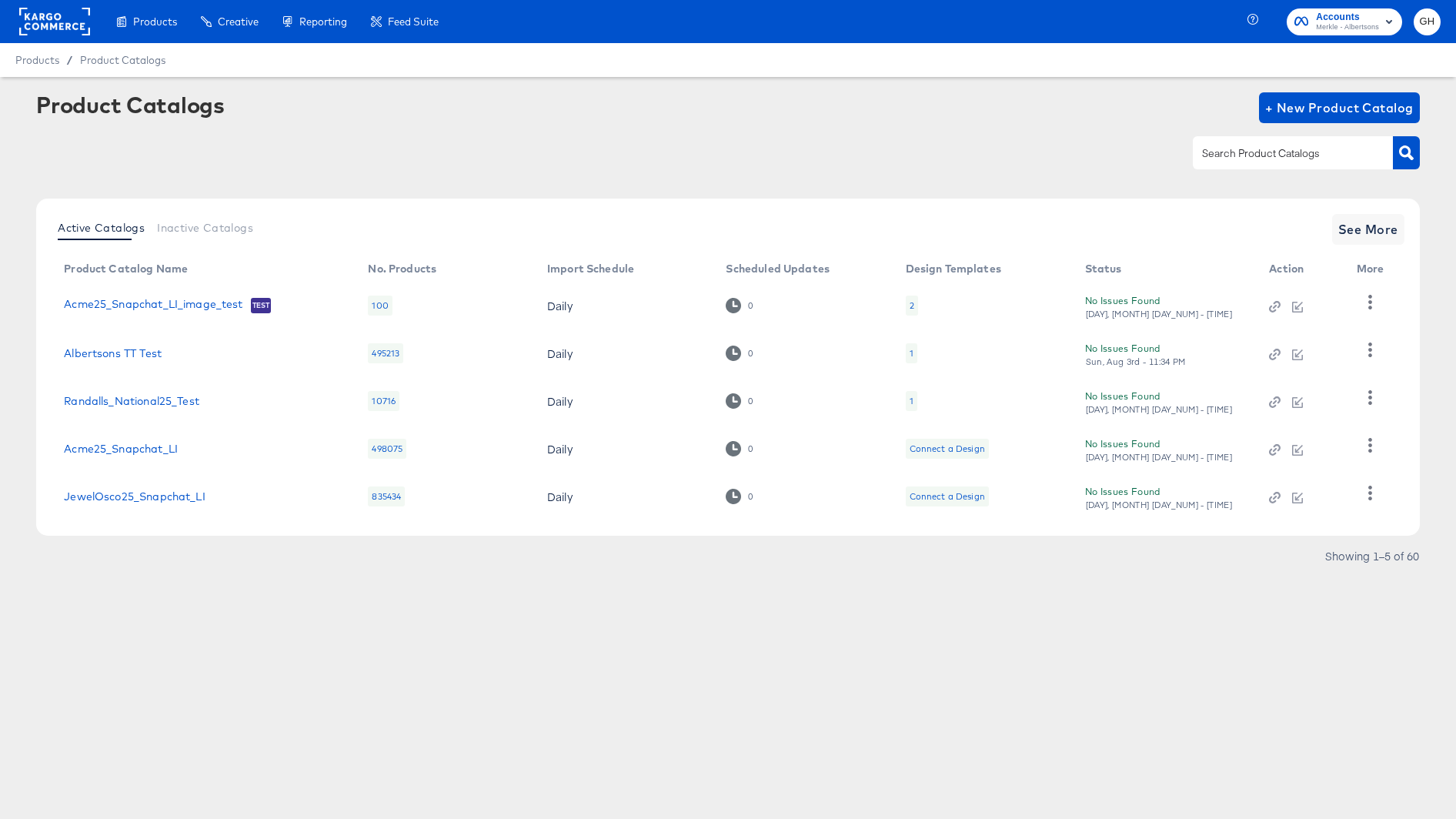 click 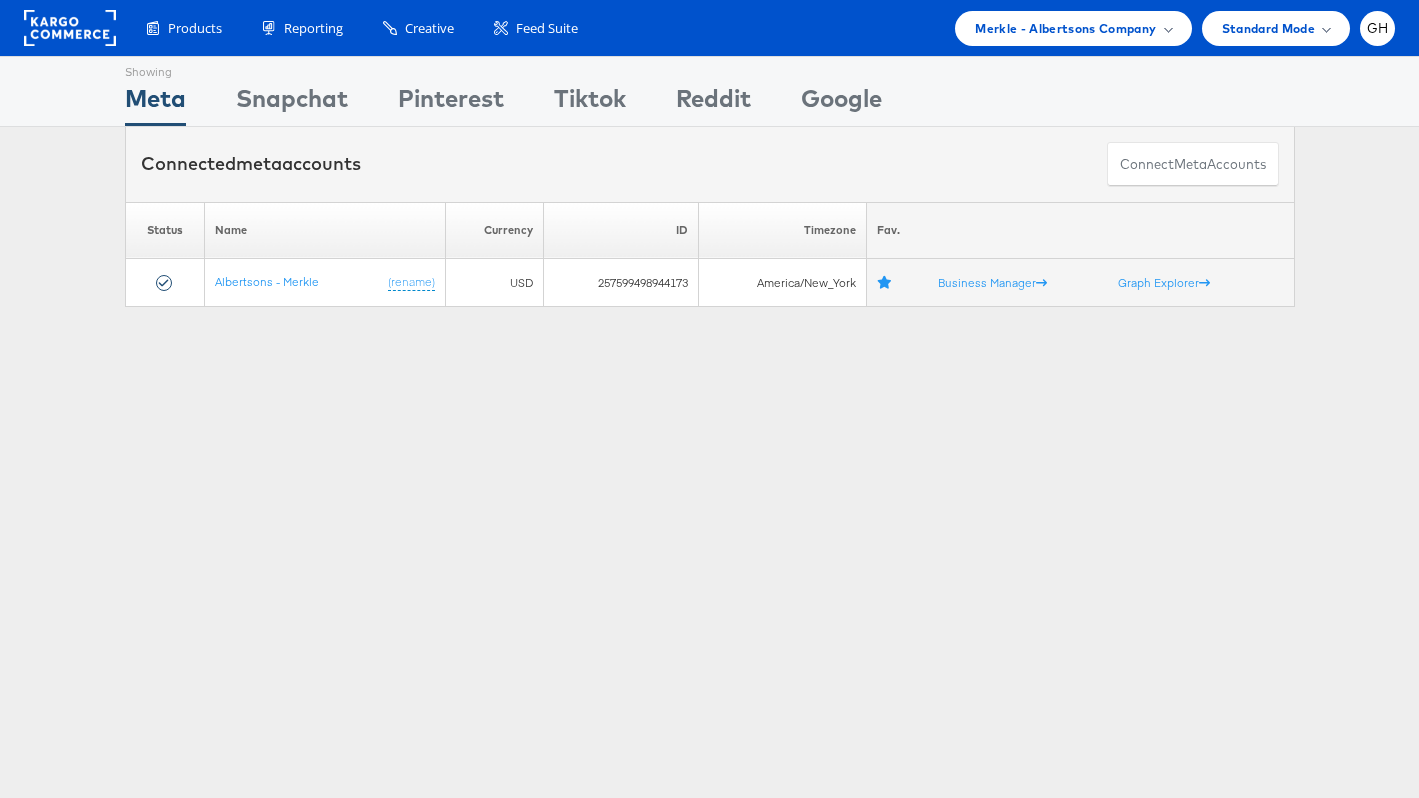 scroll, scrollTop: 0, scrollLeft: 0, axis: both 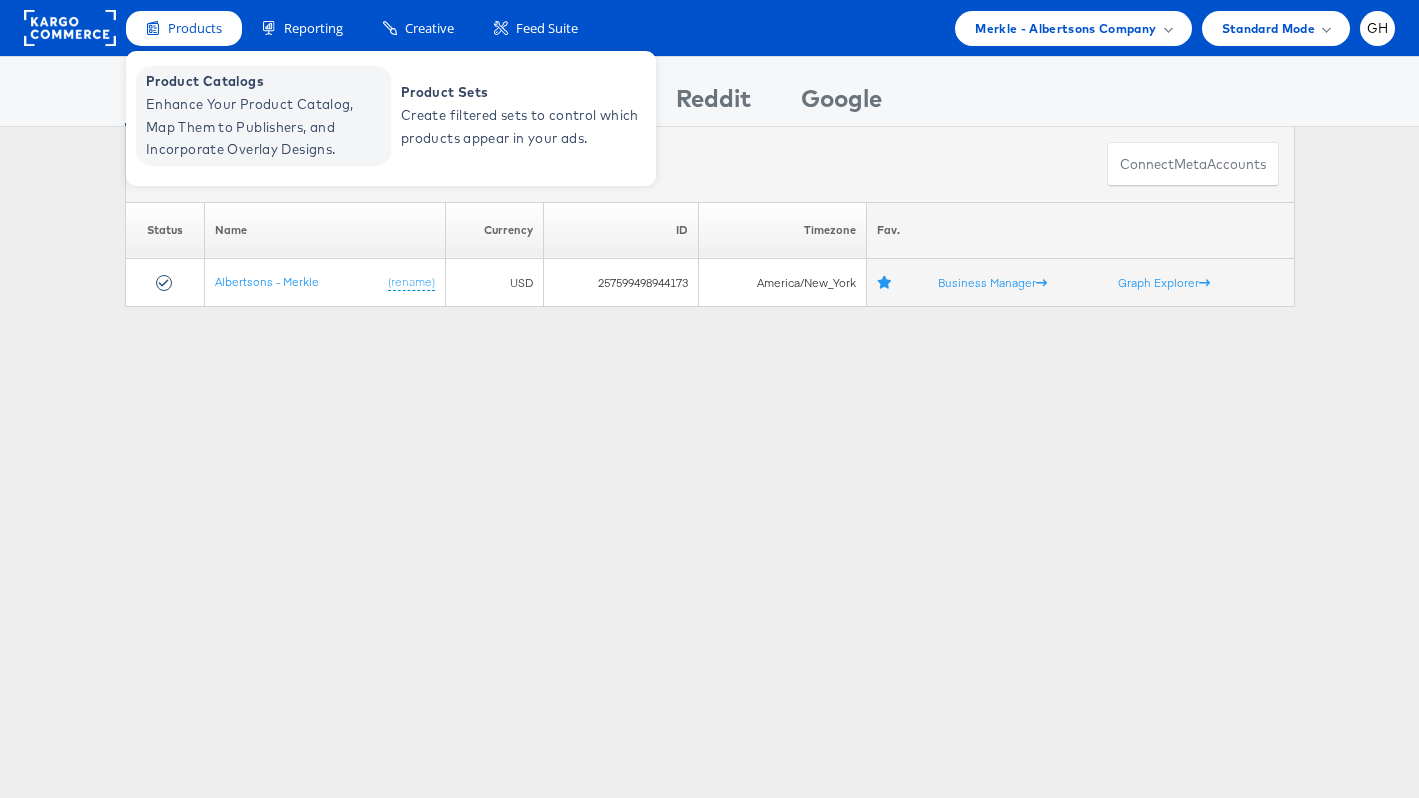 click on "Enhance Your Product Catalog, Map Them to Publishers, and Incorporate Overlay Designs." at bounding box center (266, 127) 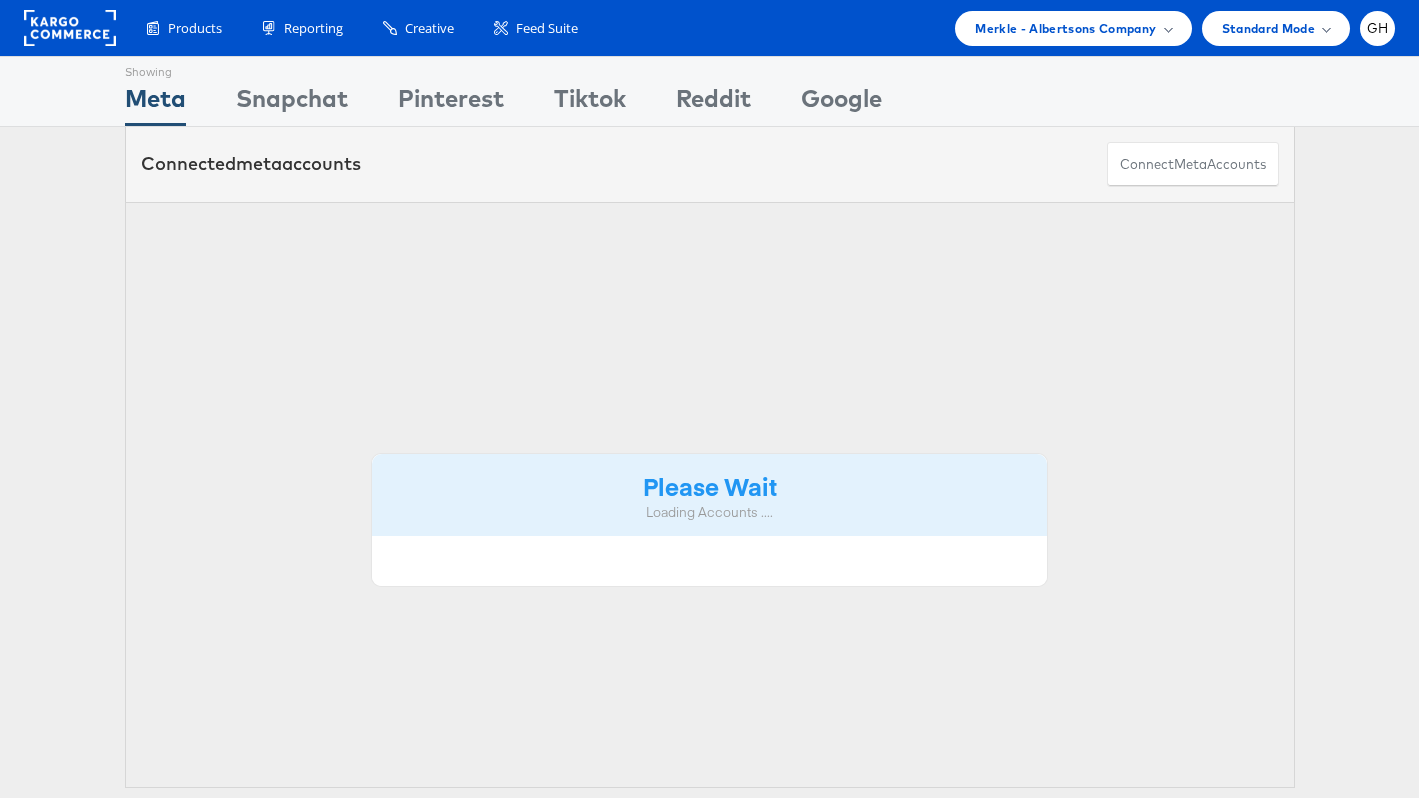 scroll, scrollTop: 0, scrollLeft: 0, axis: both 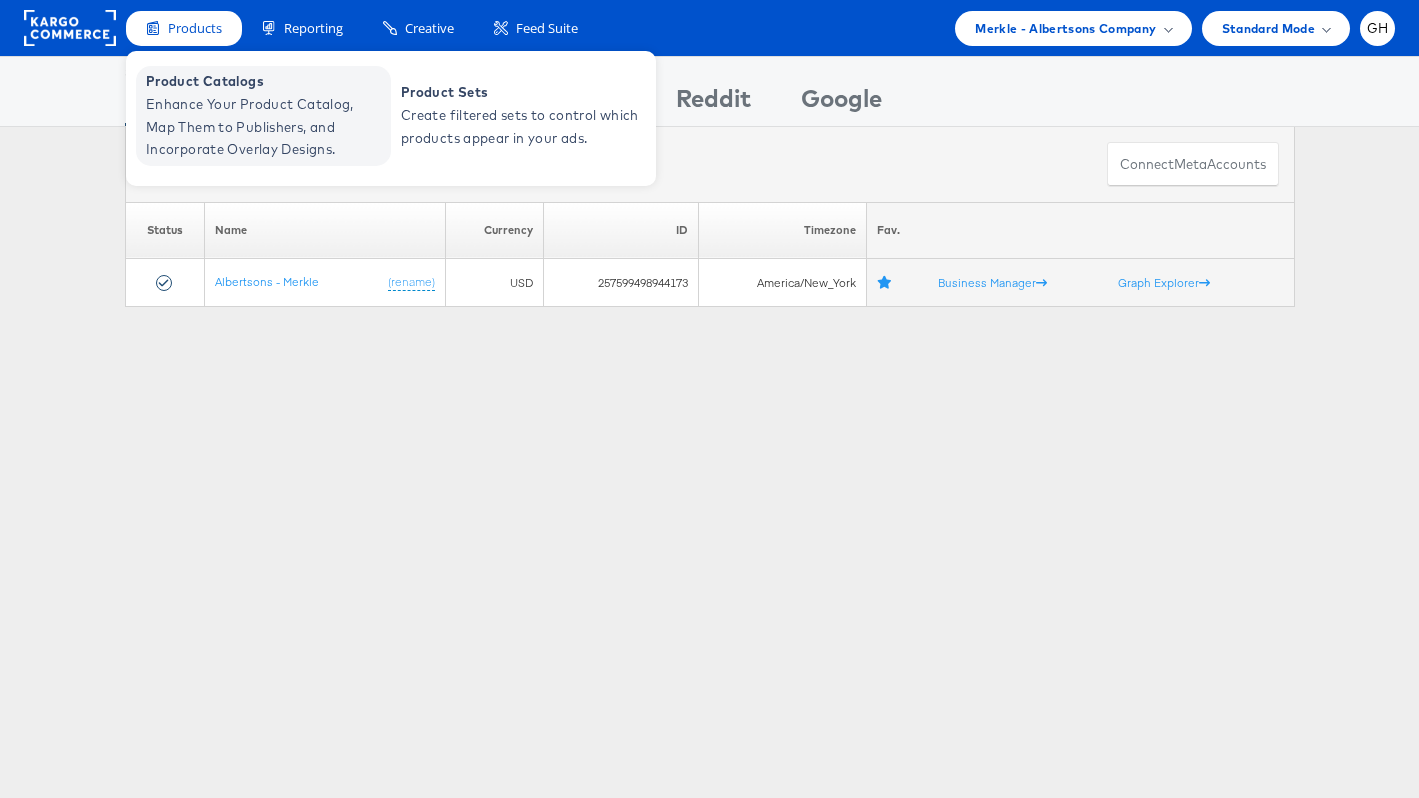 click on "Product Catalogs" at bounding box center (266, 81) 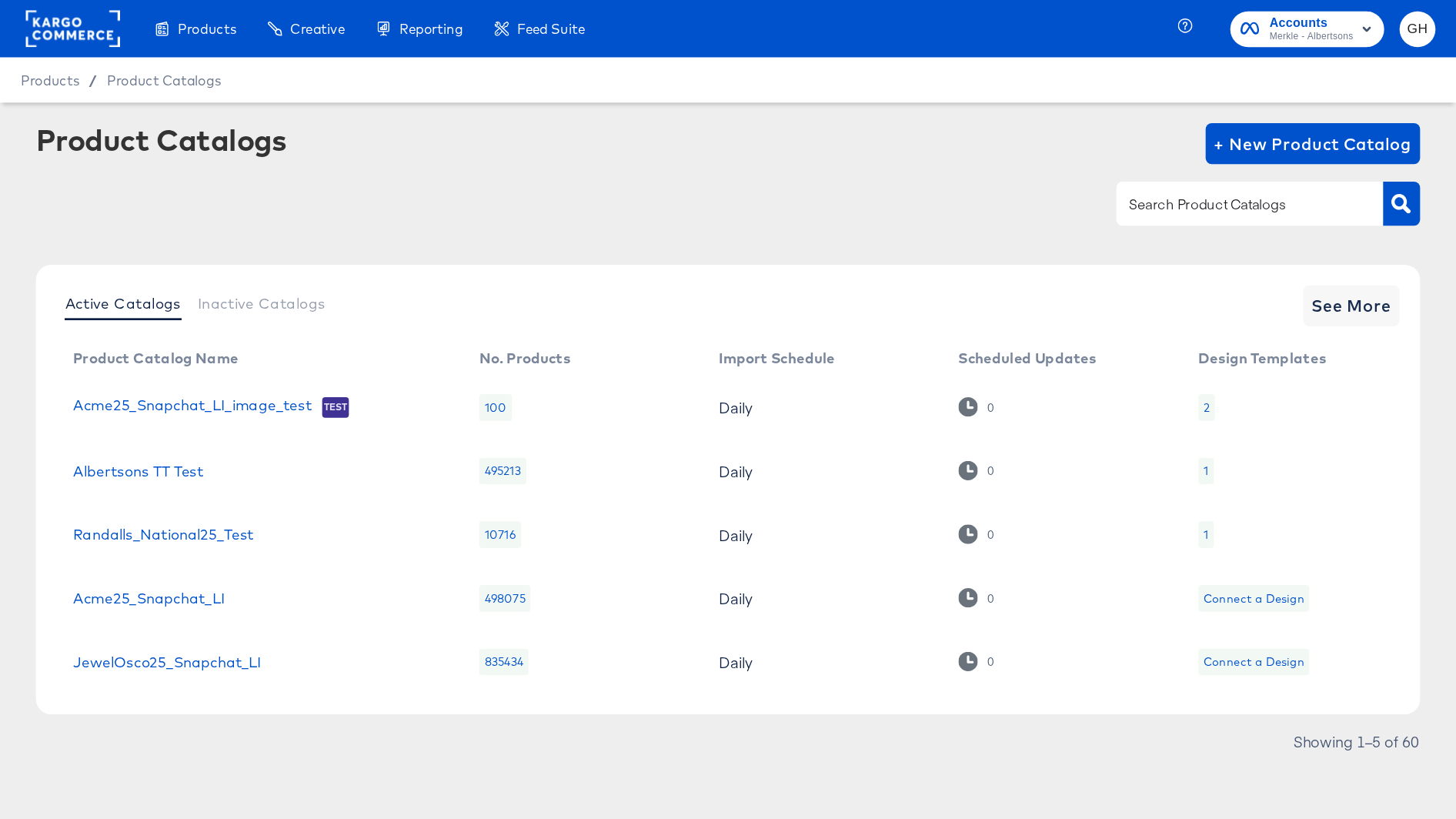 scroll, scrollTop: 0, scrollLeft: 0, axis: both 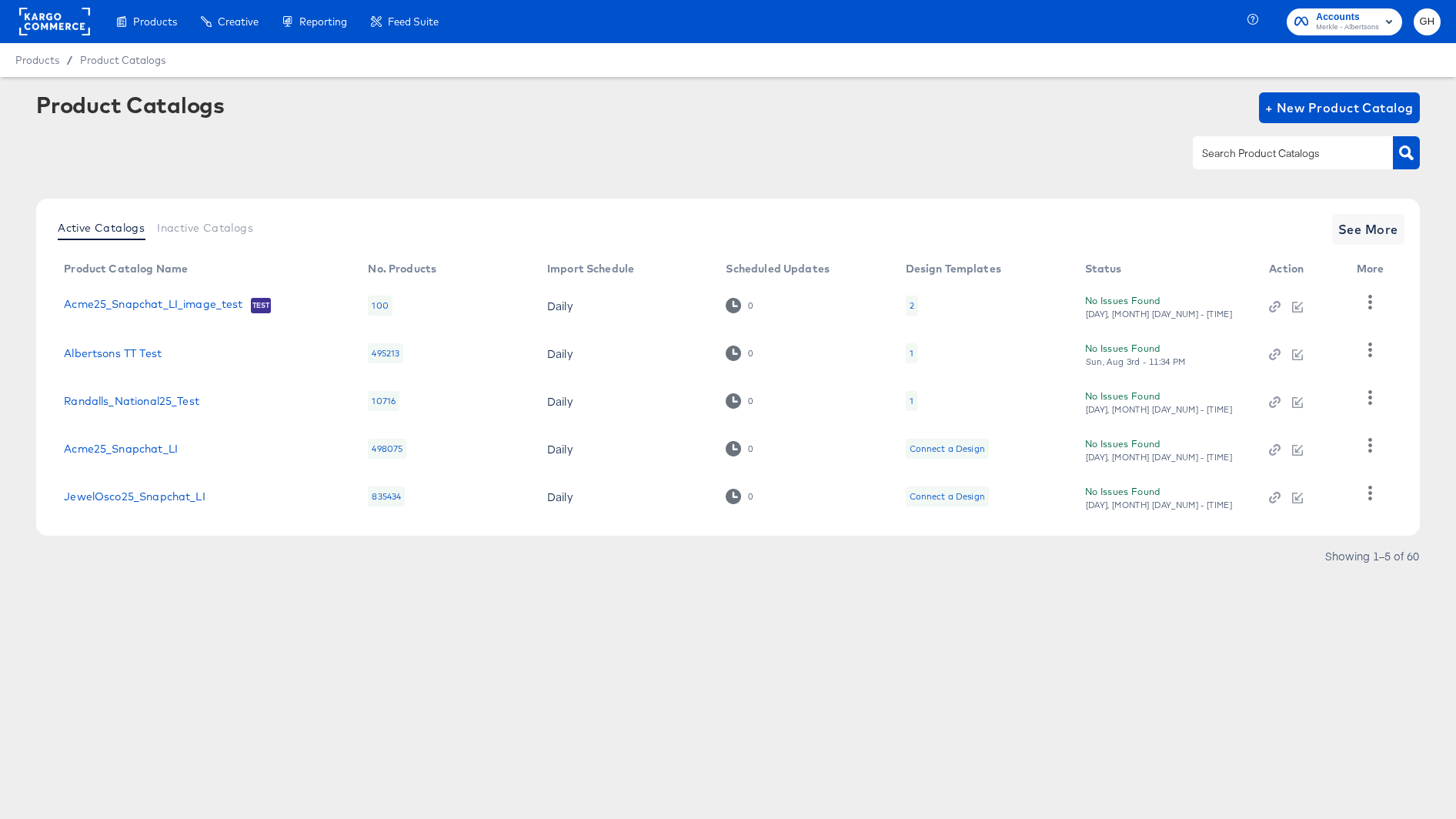 click at bounding box center (1281, 153) 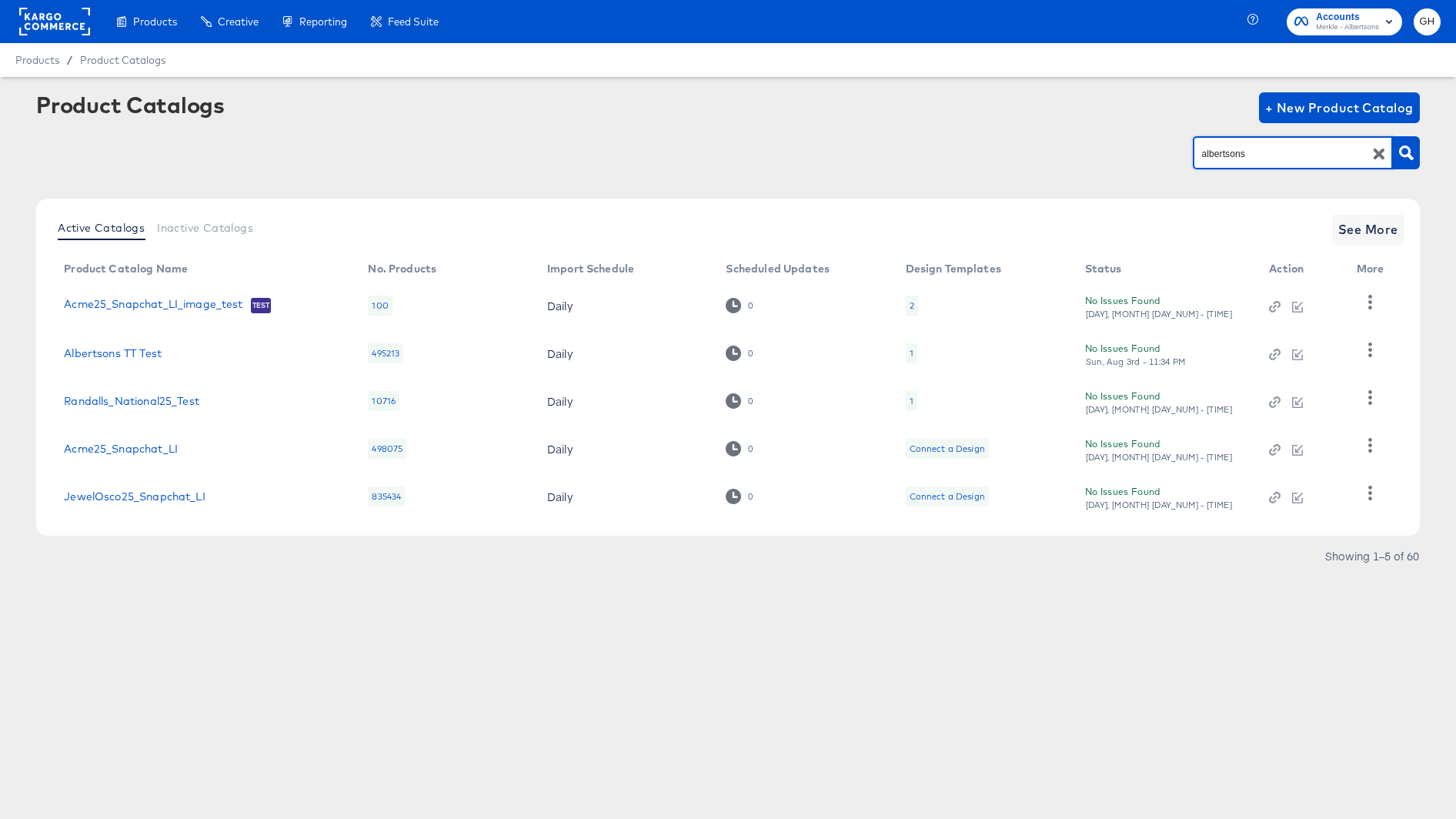 type on "albertsons" 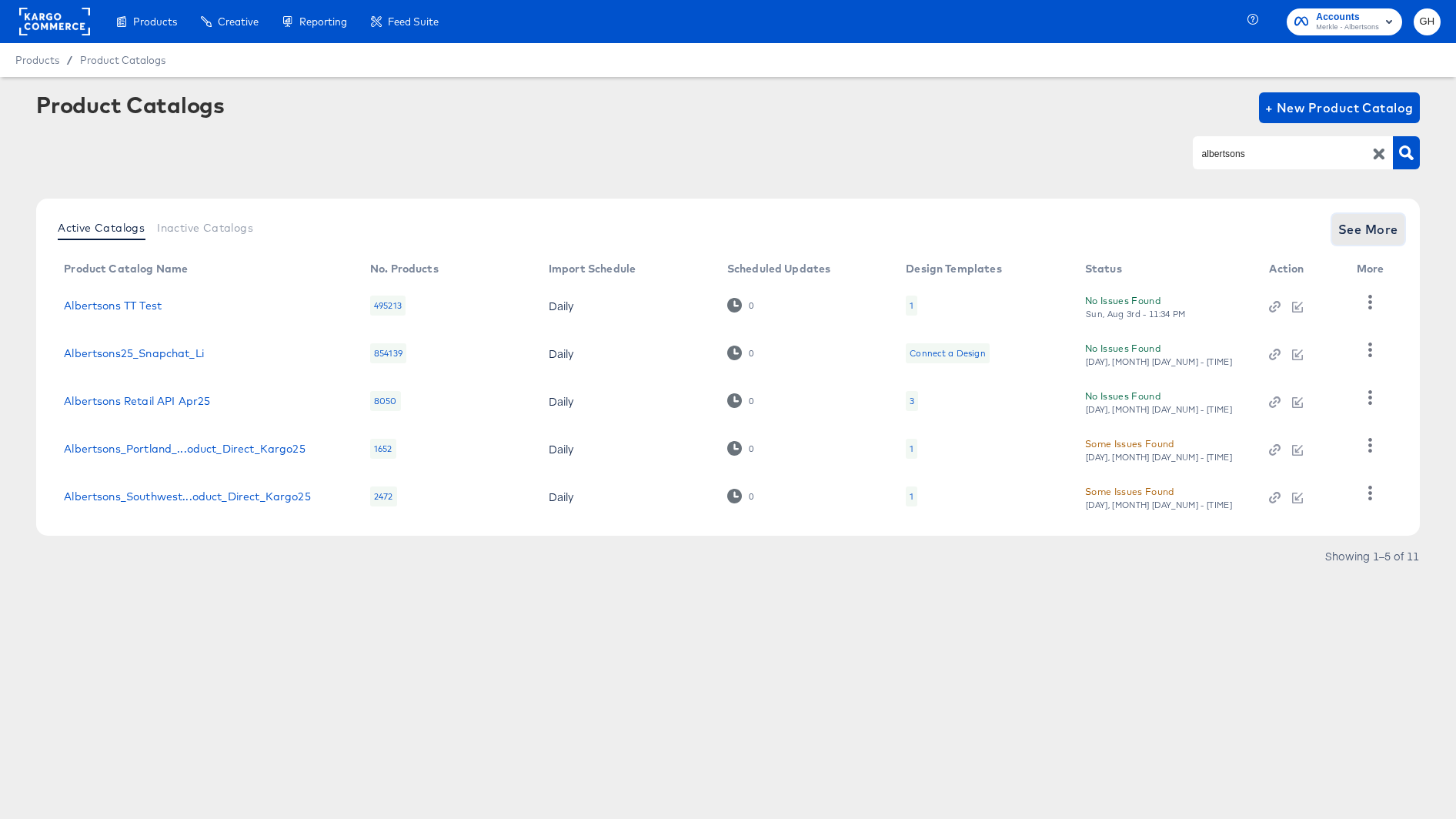 click on "See More" at bounding box center (1368, 229) 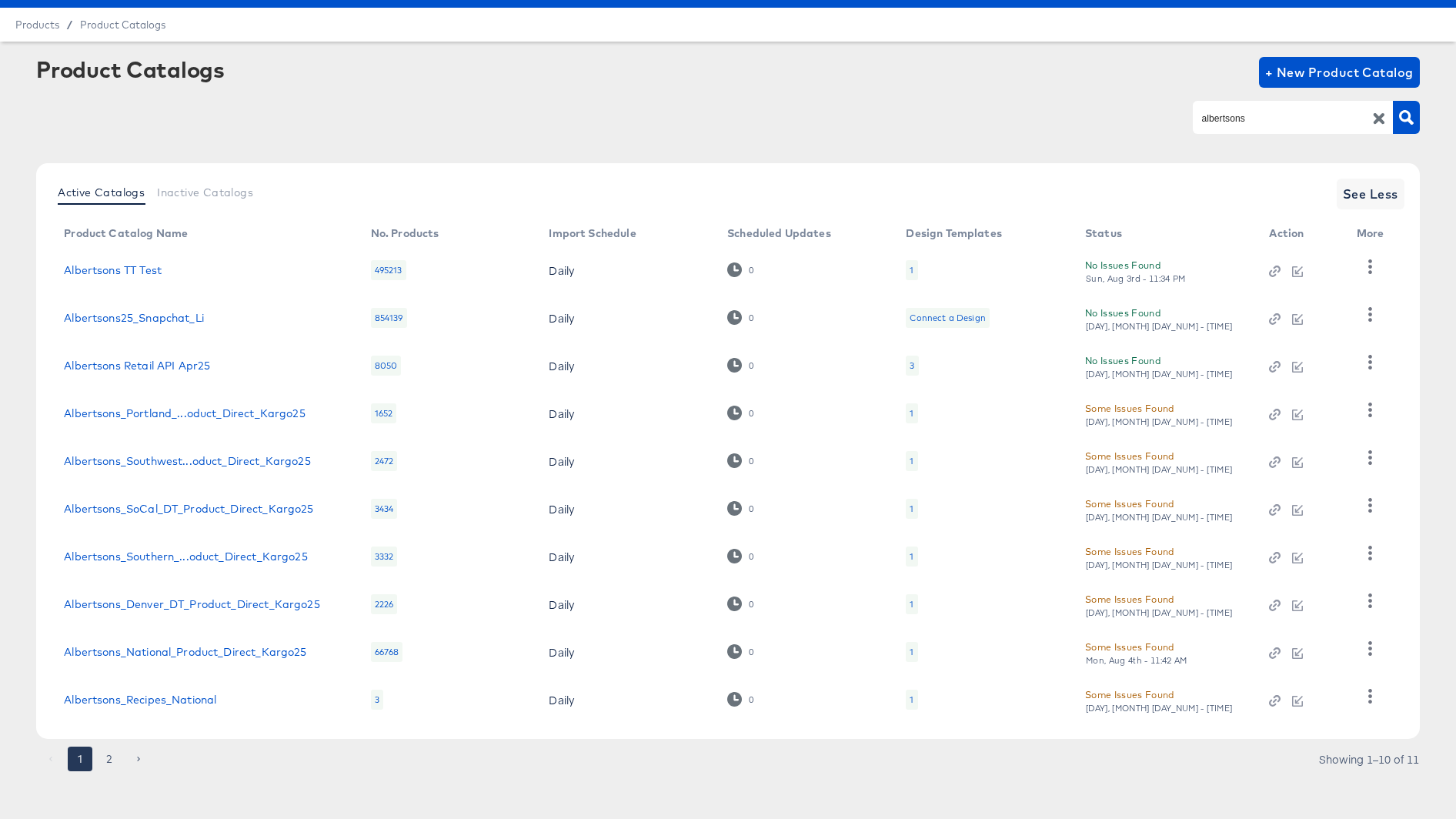 scroll, scrollTop: 42, scrollLeft: 0, axis: vertical 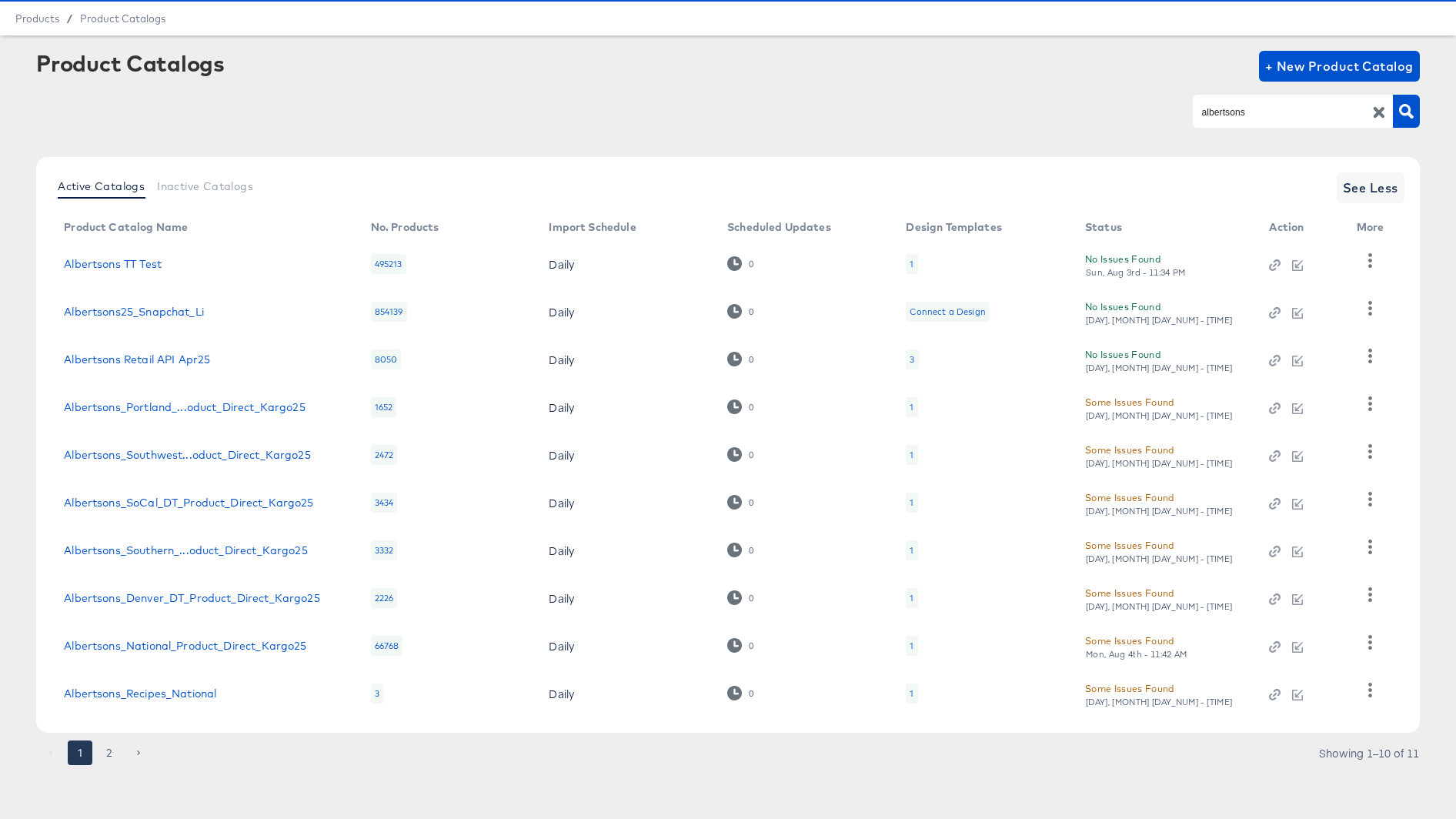click on "1" at bounding box center (911, 646) 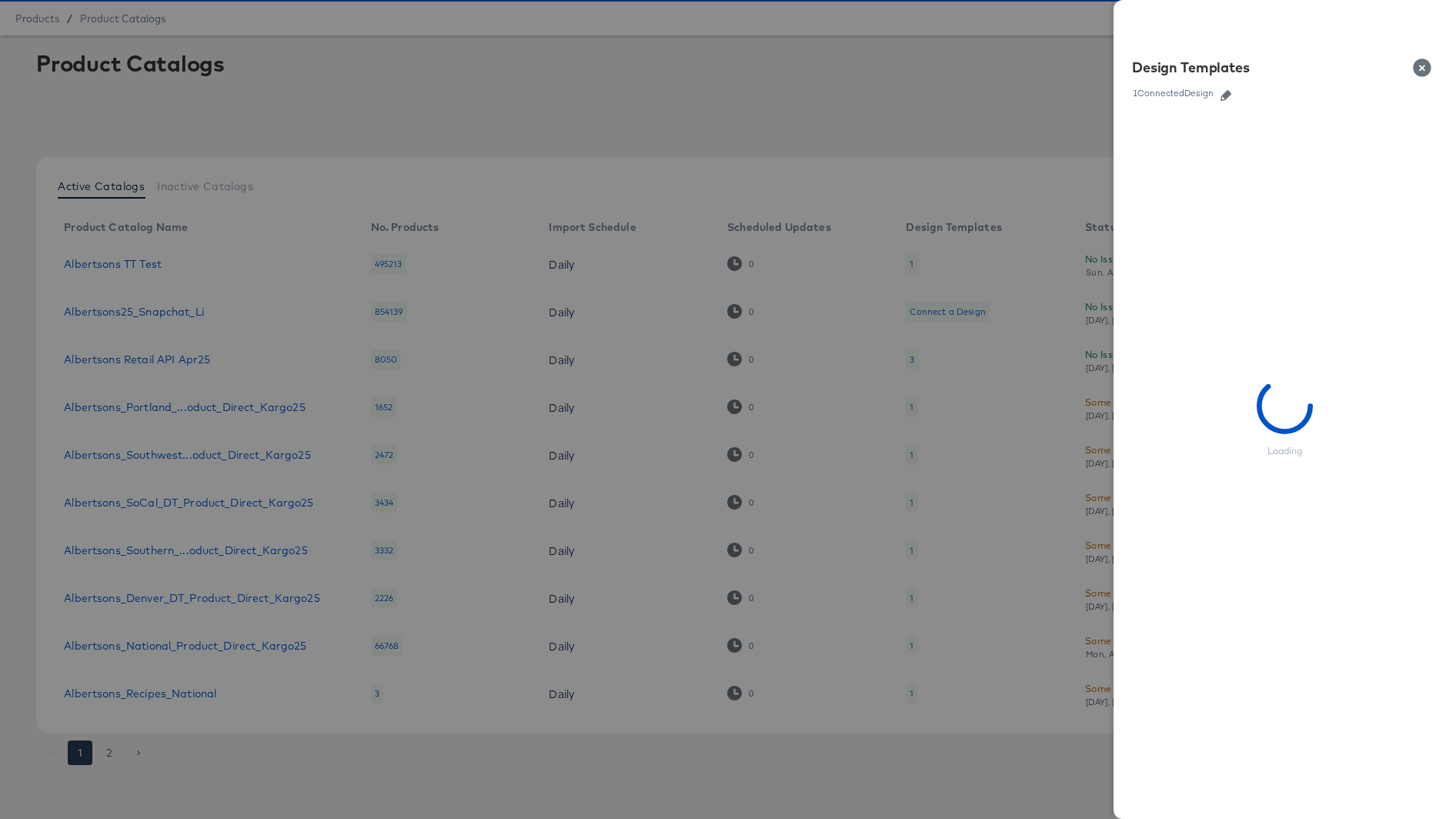 click on "Design Templates 1  Connected  Design" at bounding box center [1284, 80] 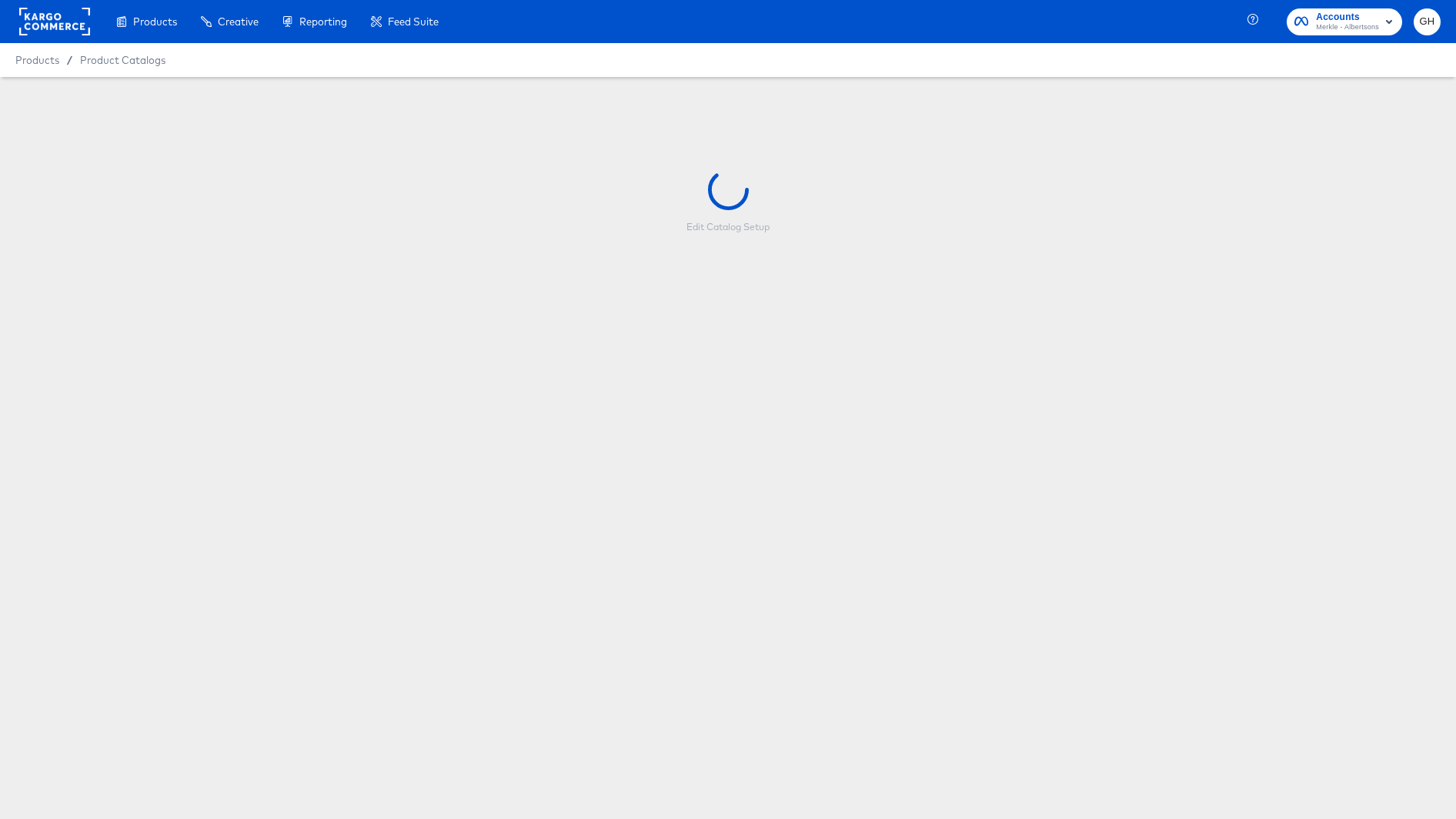scroll, scrollTop: 0, scrollLeft: 0, axis: both 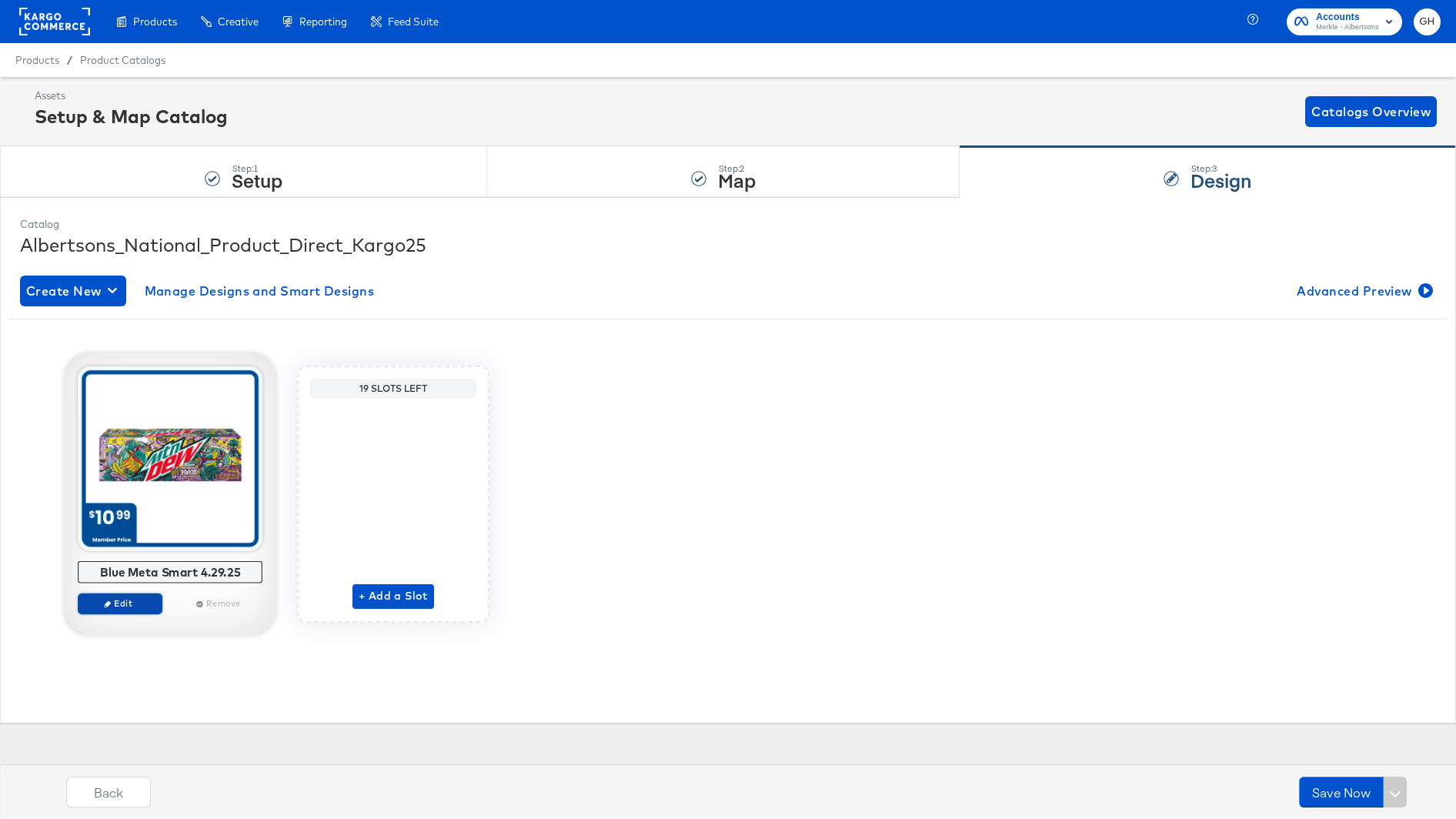 click on "Edit" at bounding box center [120, 603] 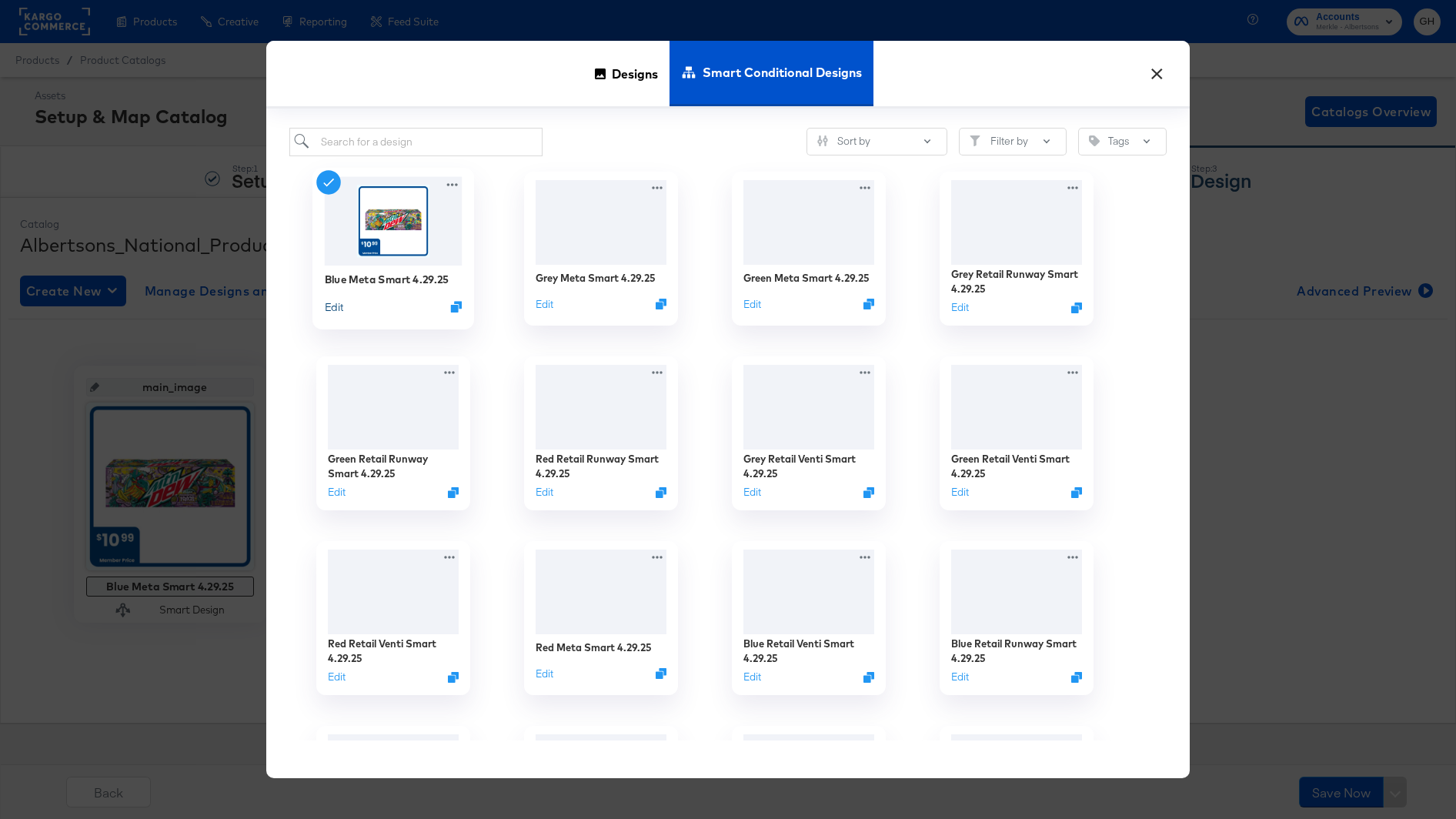 click on "Edit" at bounding box center [334, 306] 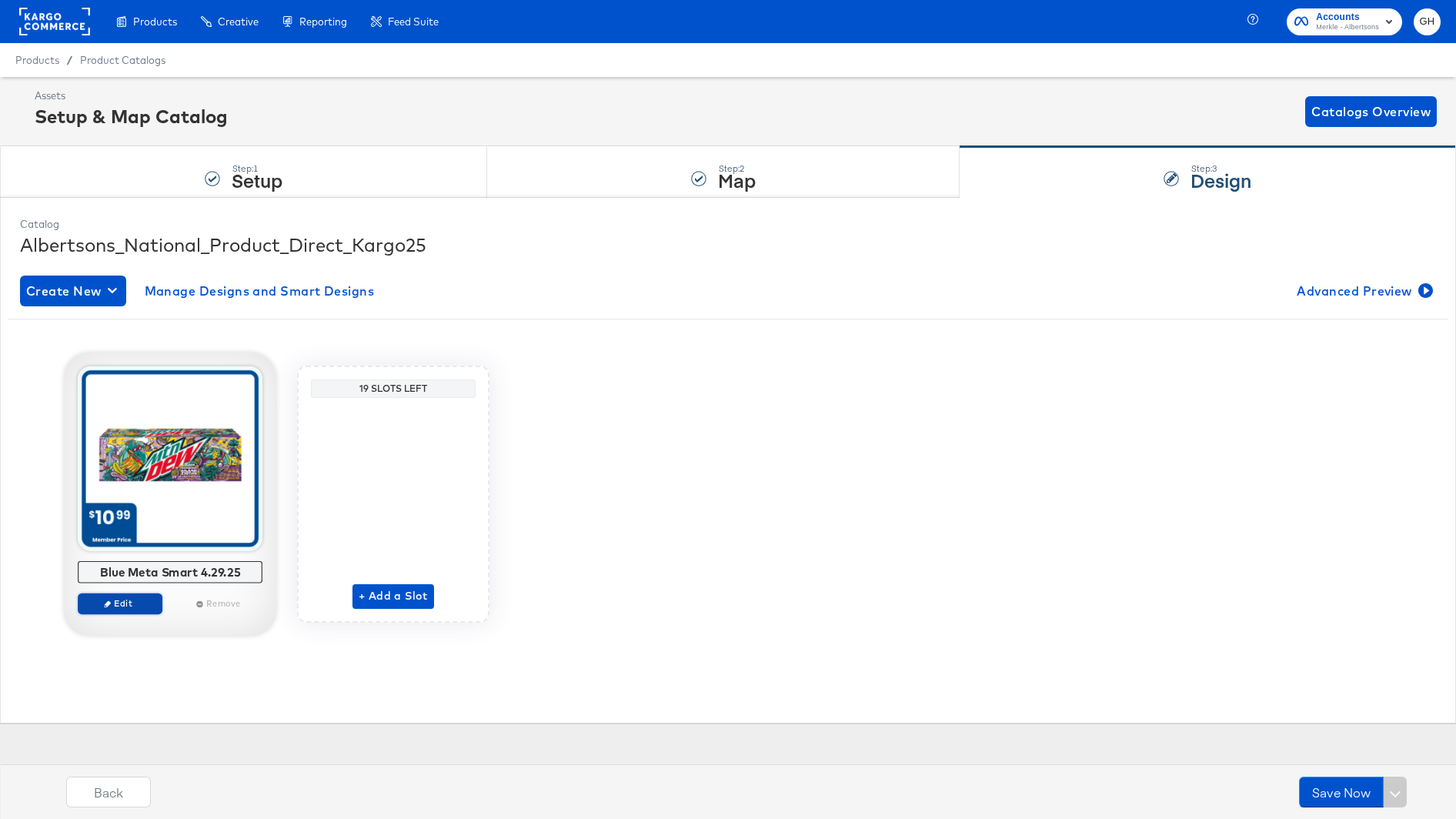 click on "Edit" at bounding box center [120, 603] 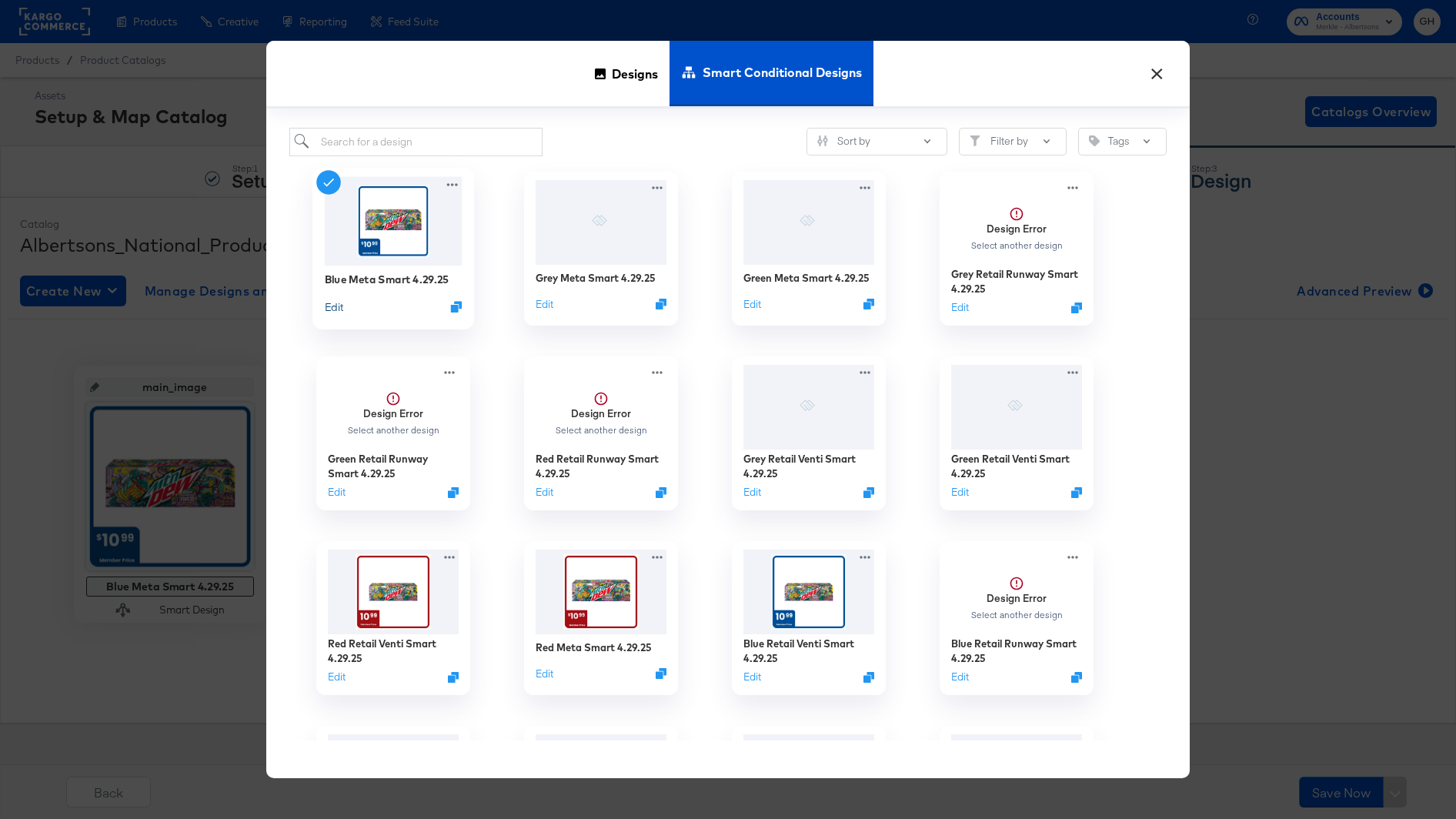 click on "Edit" at bounding box center (334, 306) 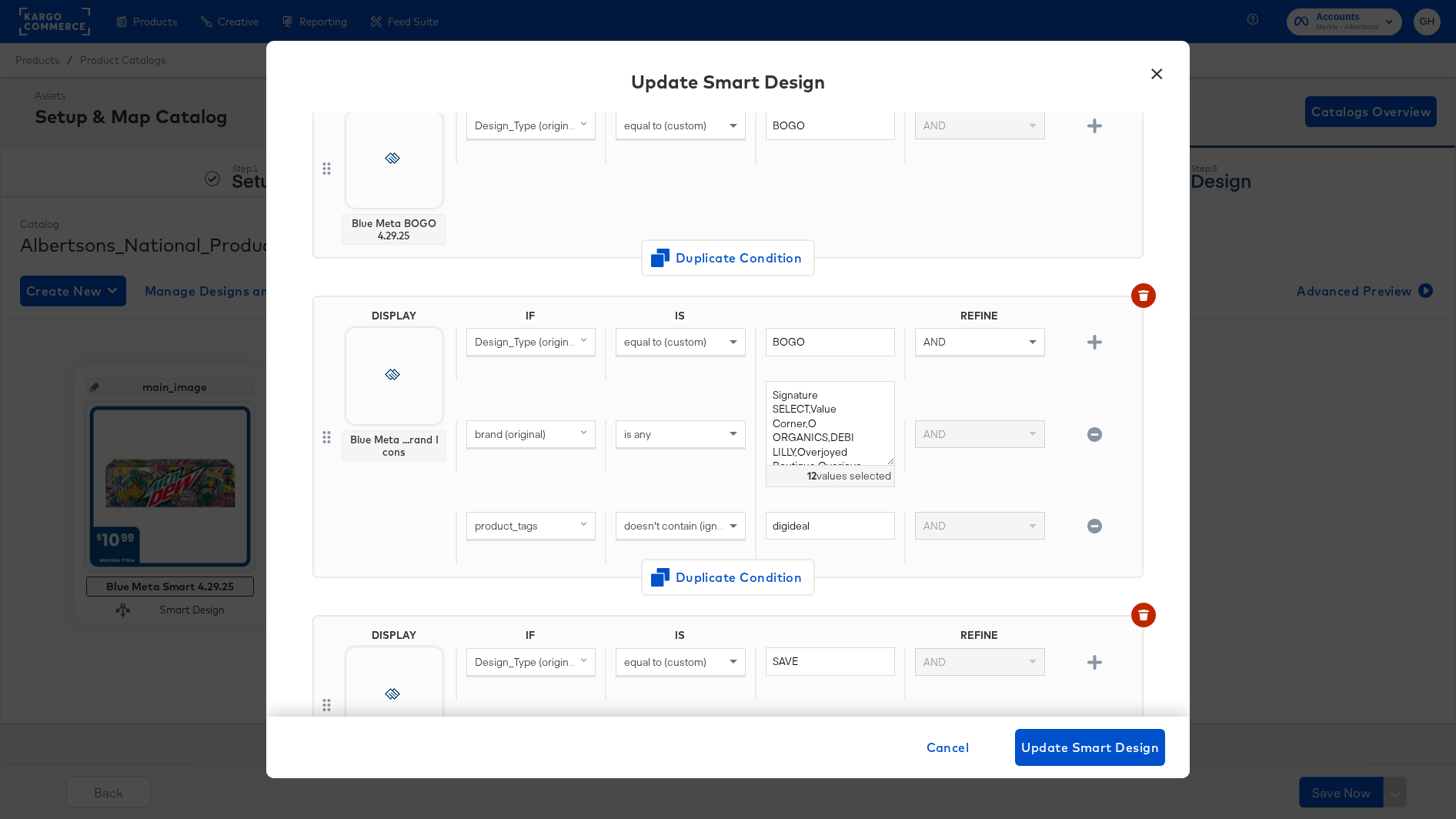 scroll, scrollTop: 207, scrollLeft: 0, axis: vertical 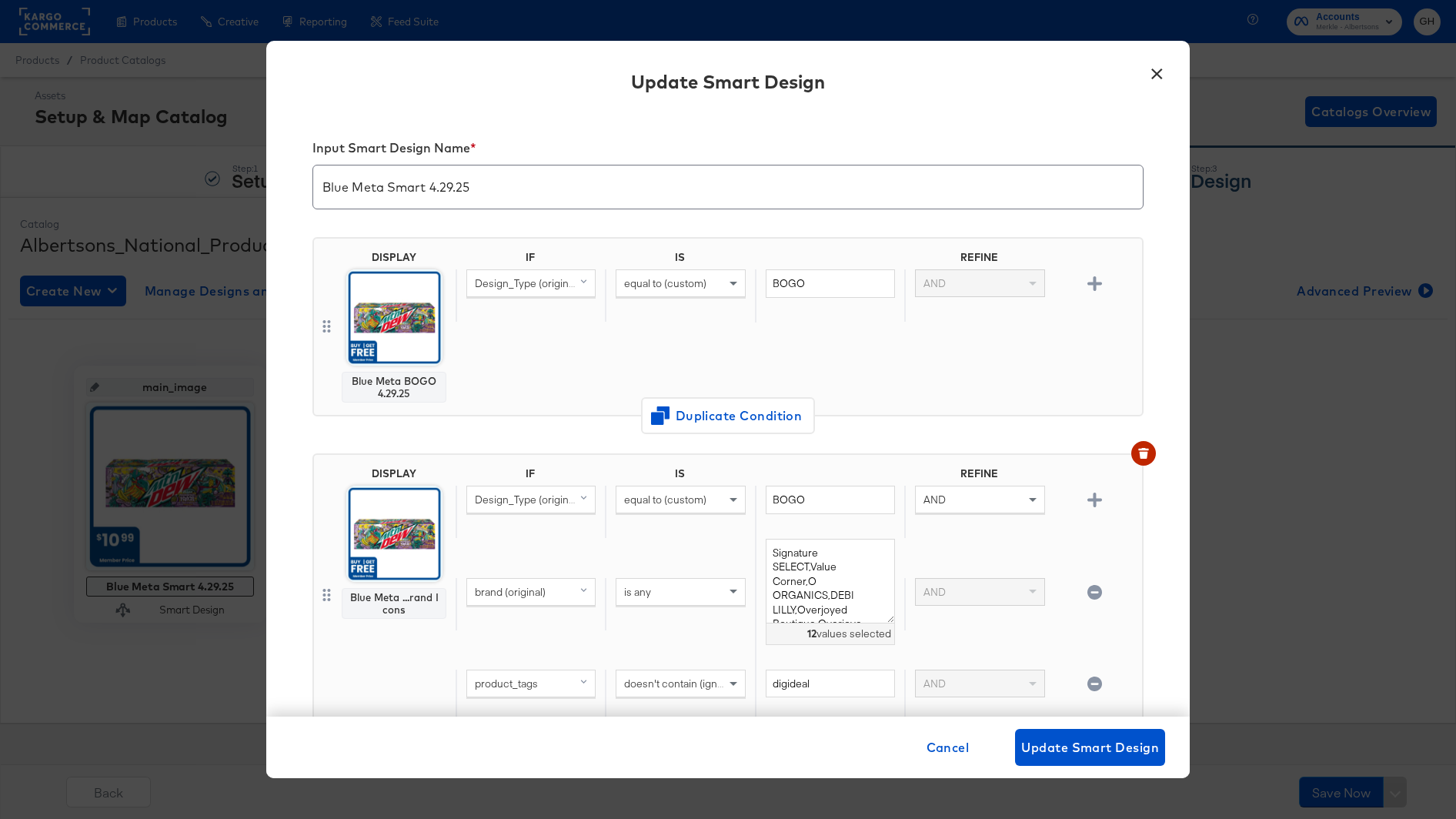 click on "×" at bounding box center [1157, 70] 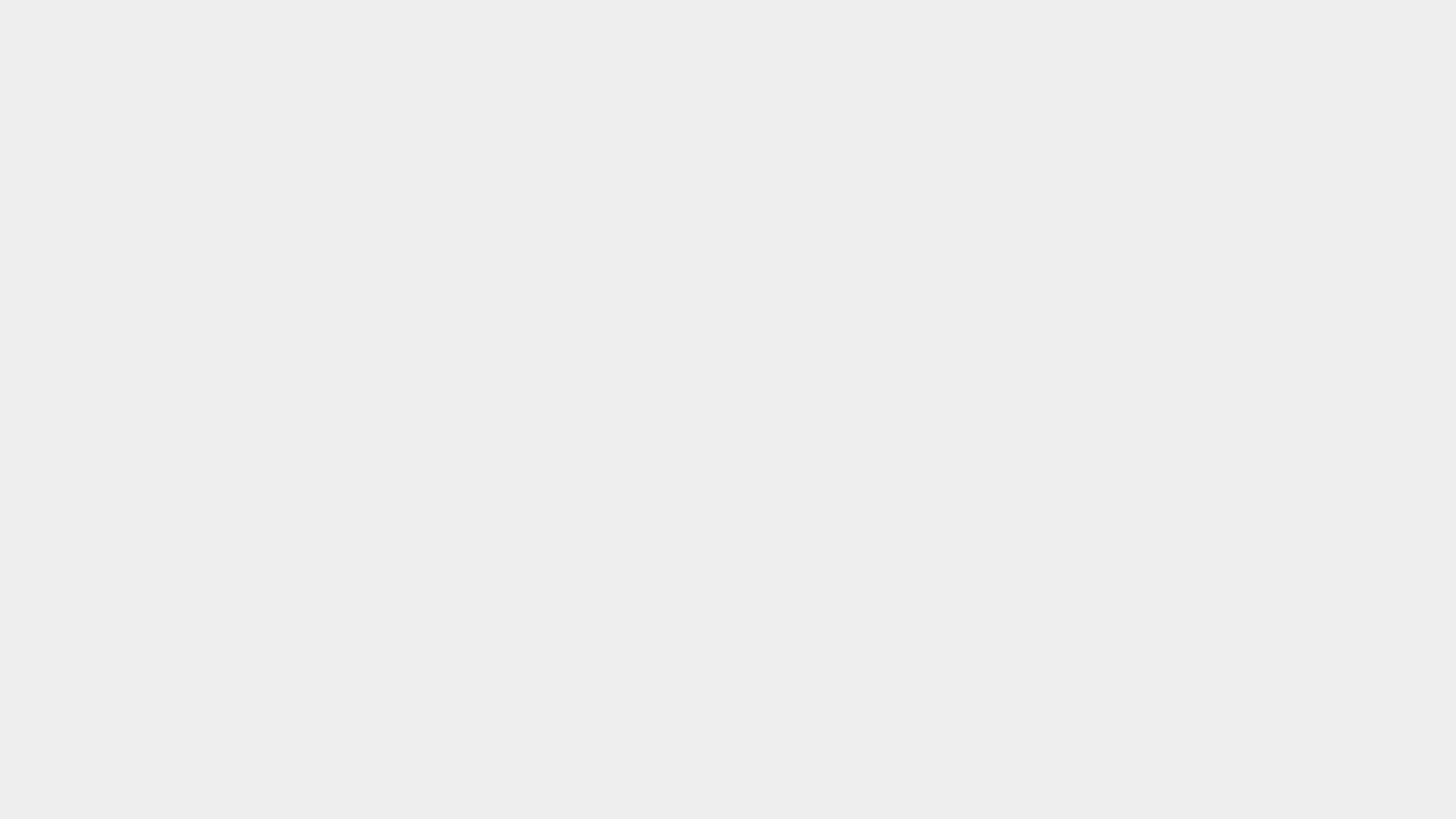 scroll, scrollTop: 0, scrollLeft: 0, axis: both 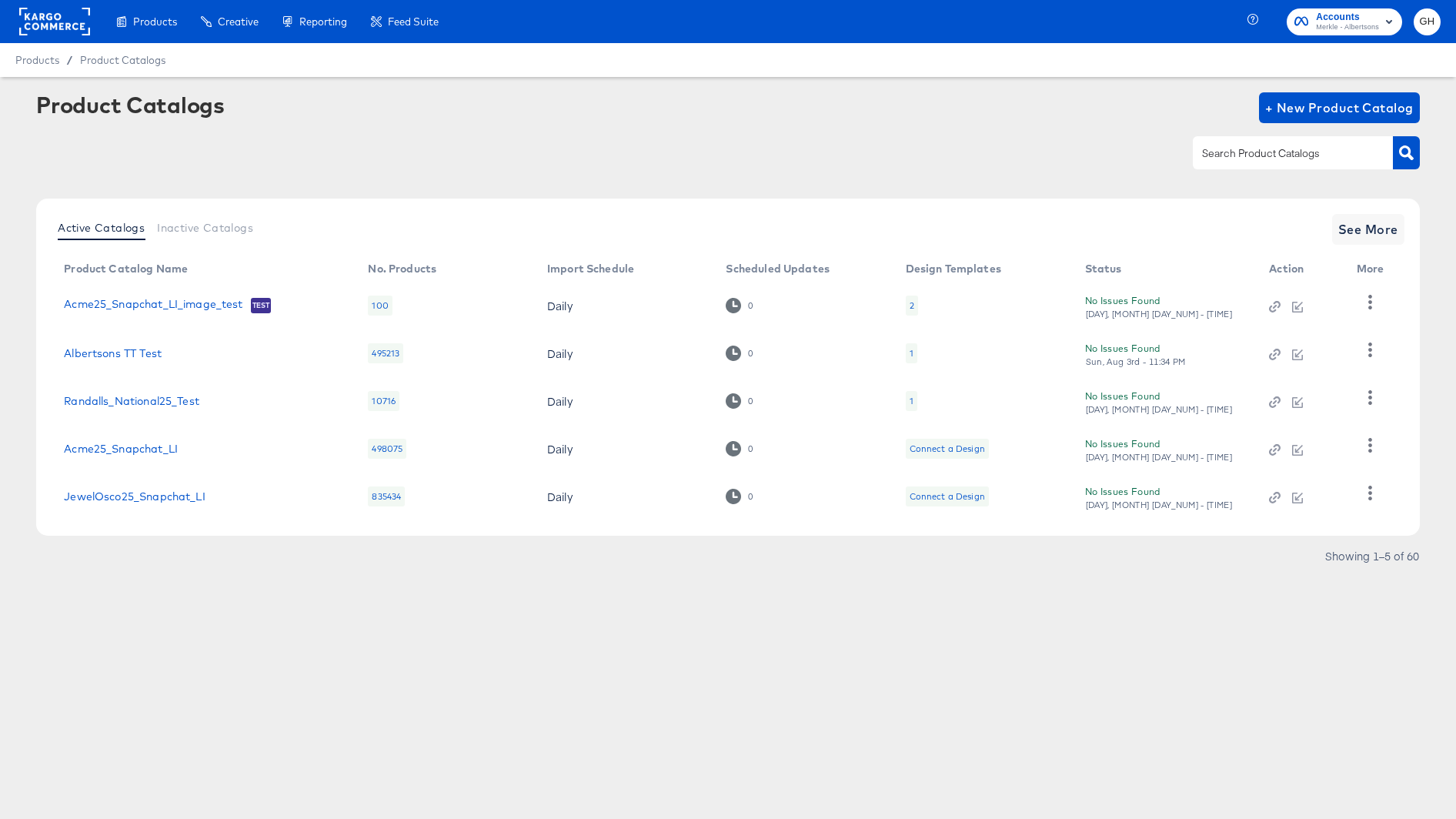 click at bounding box center (1281, 153) 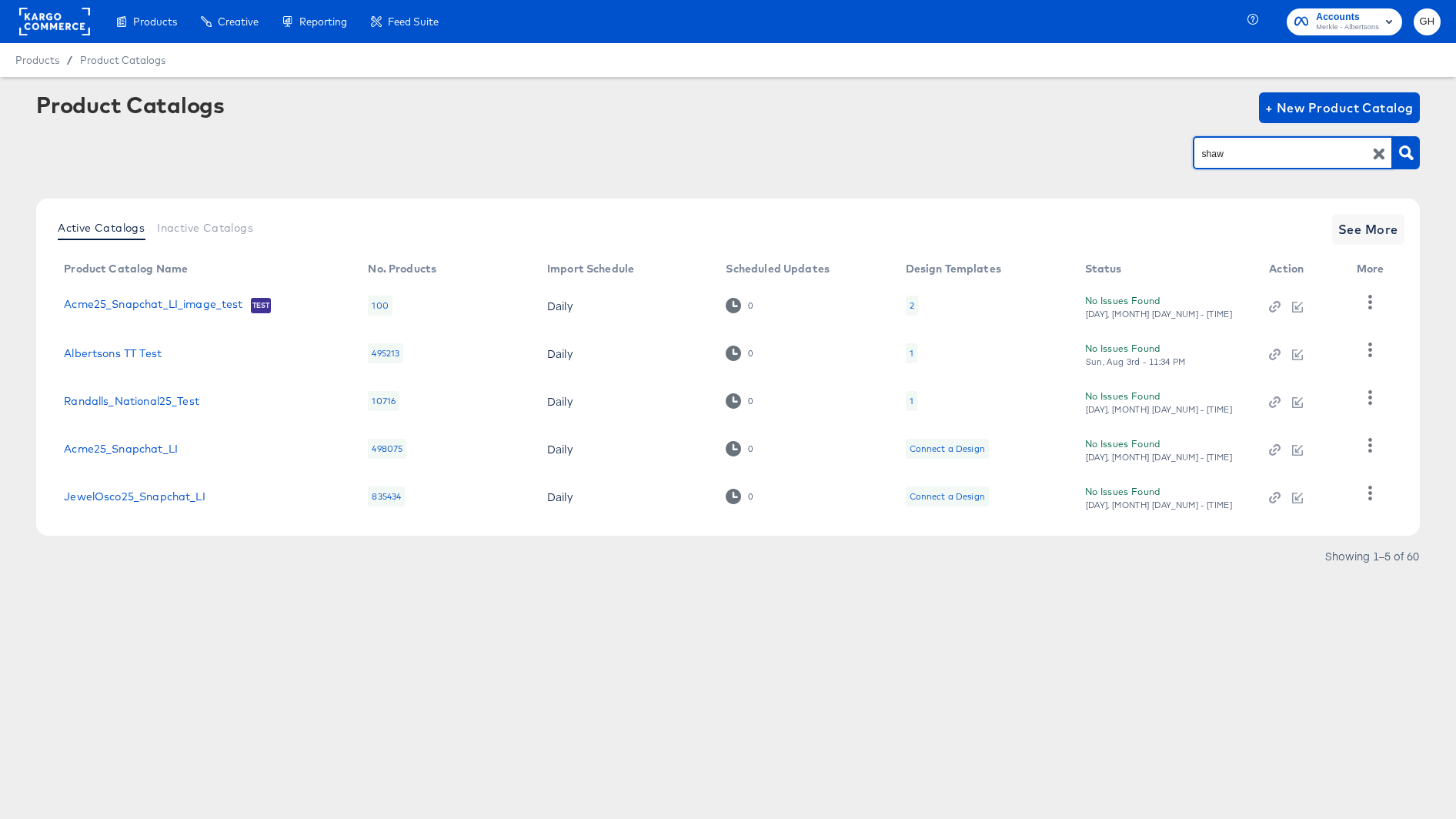 type on "shaw" 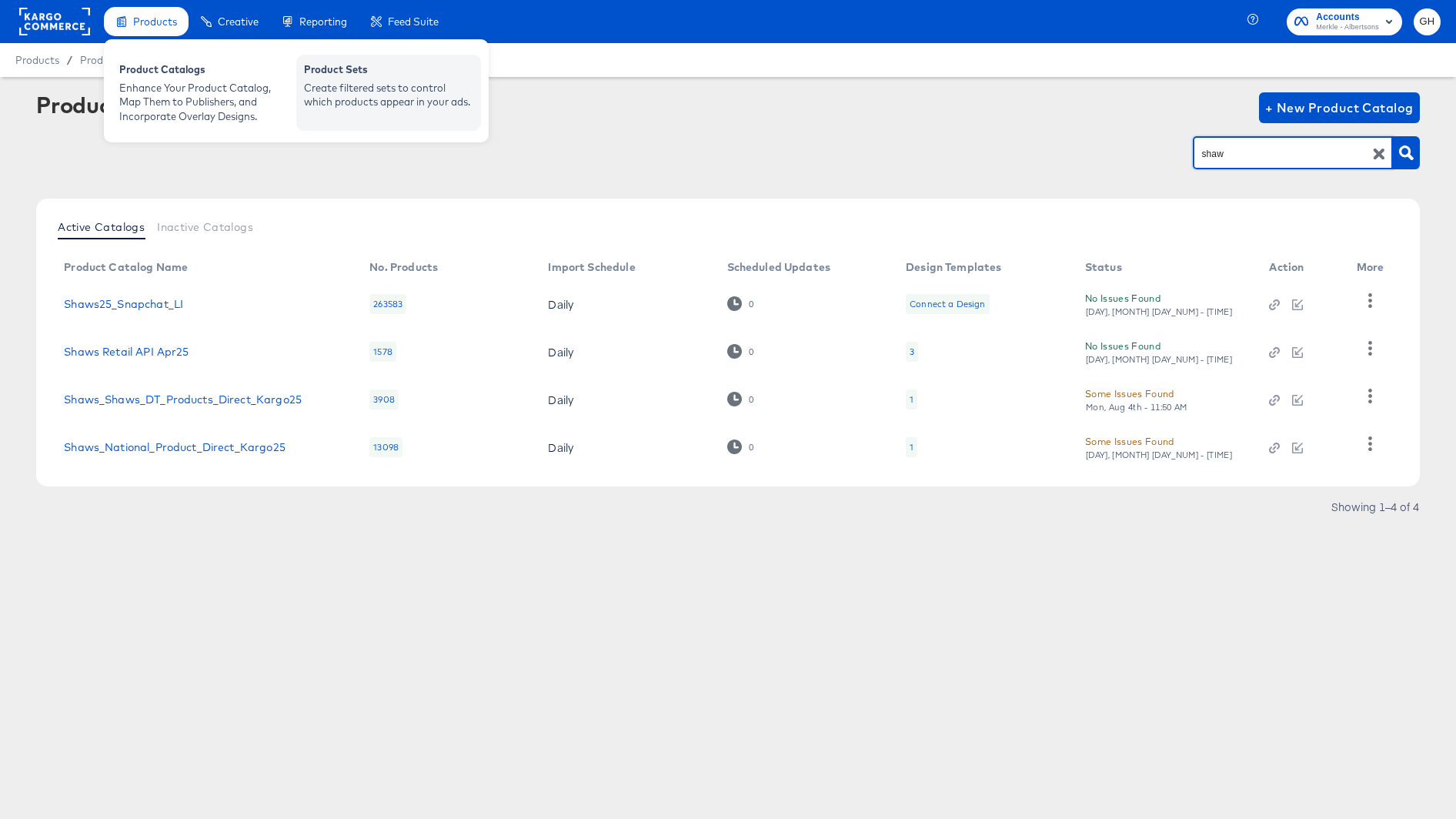 click on "Product Sets Create filtered sets to control which products appear in your ads." at bounding box center (389, 92) 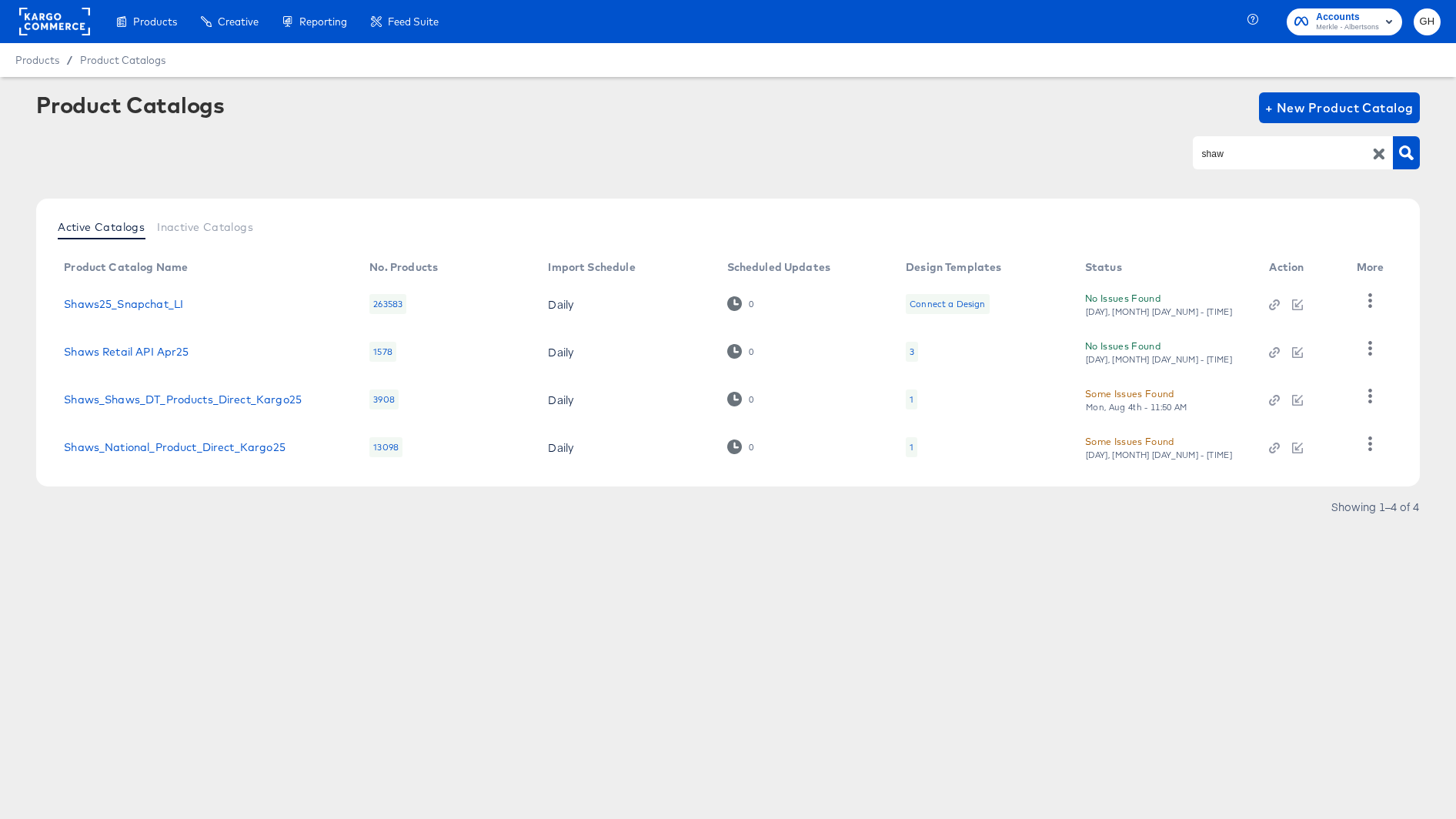 click on "1" at bounding box center (911, 447) 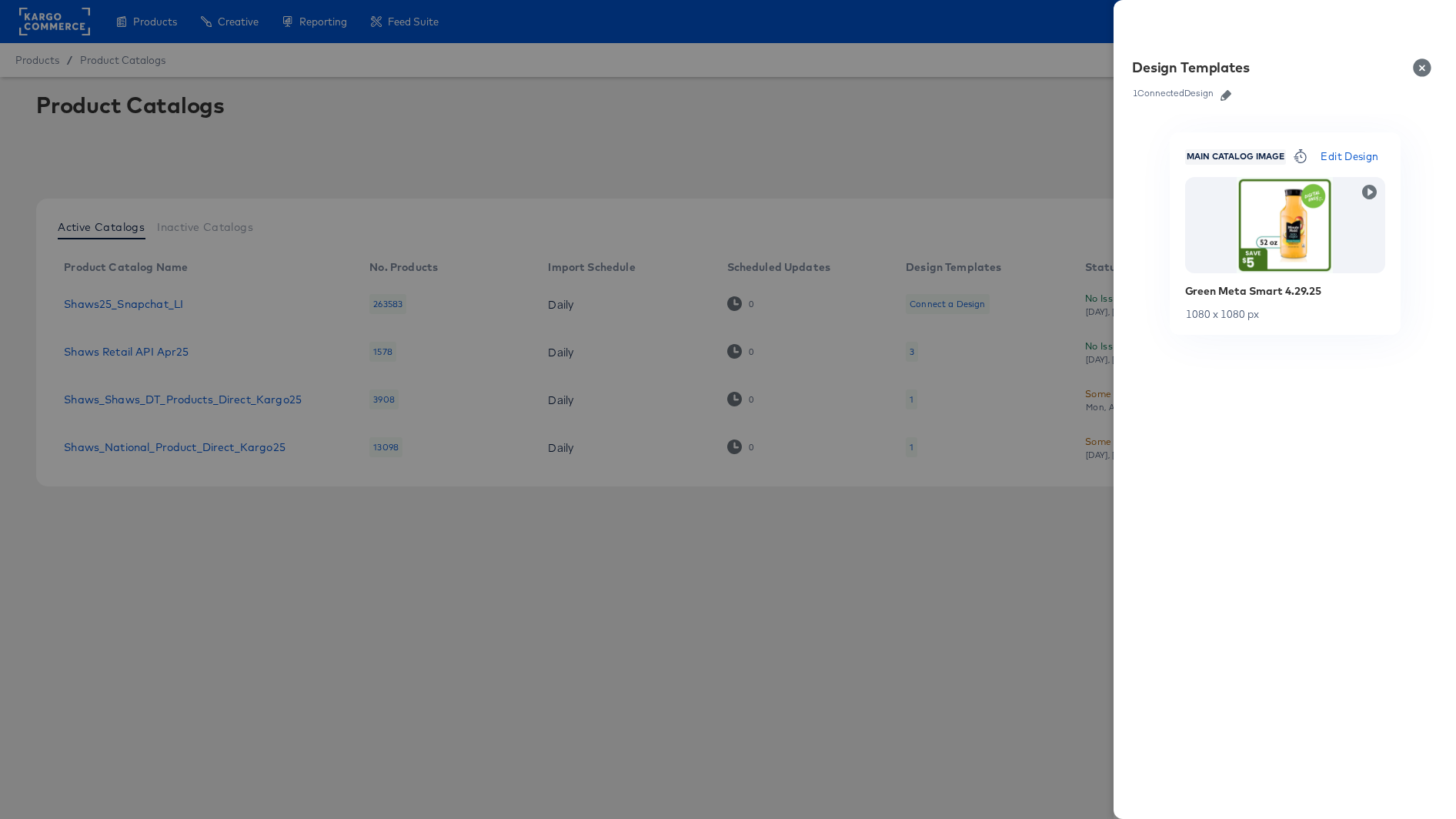 click on "Edit Design" at bounding box center (1349, 156) 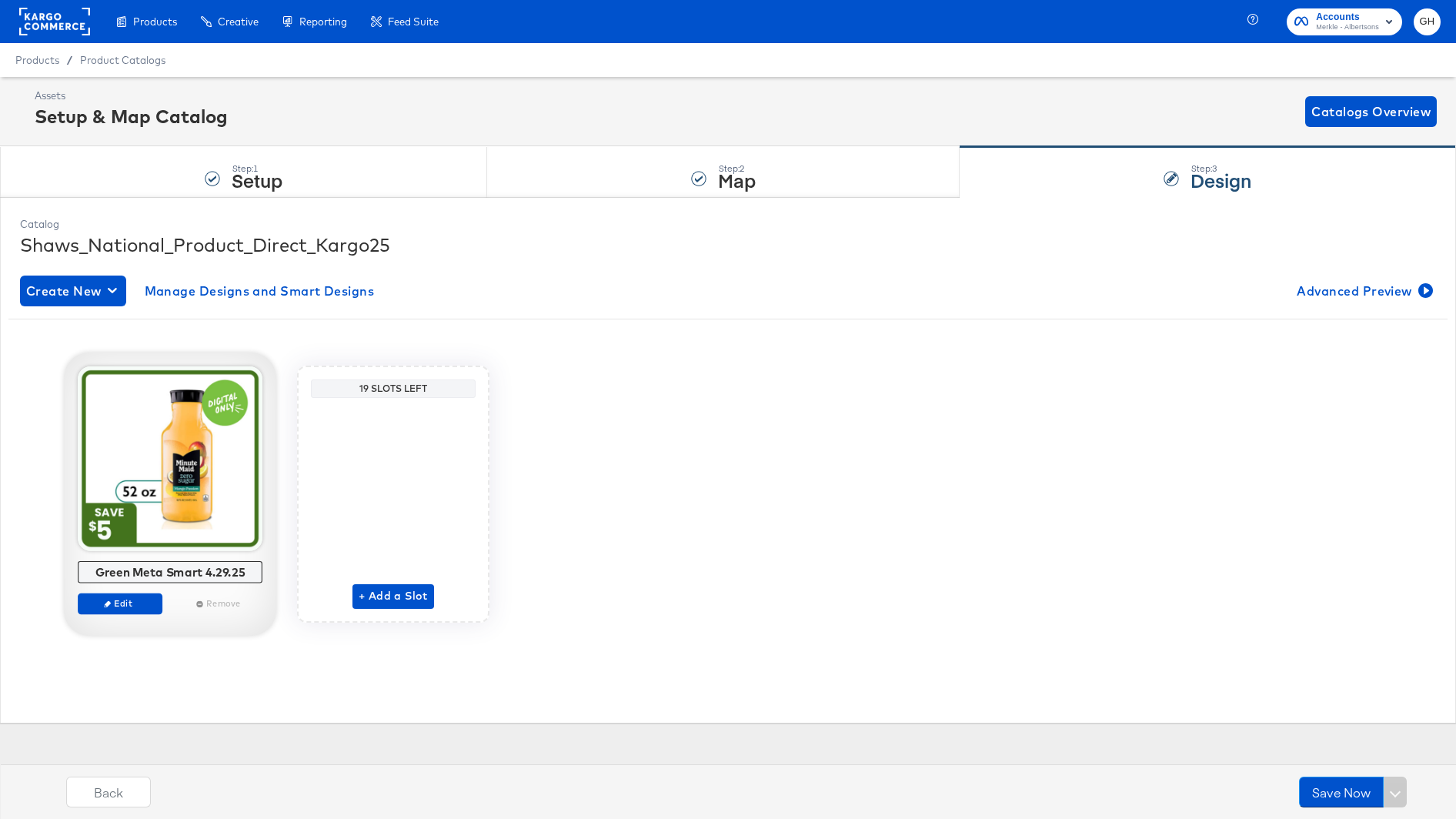 click on "Edit Remove" at bounding box center (170, 610) 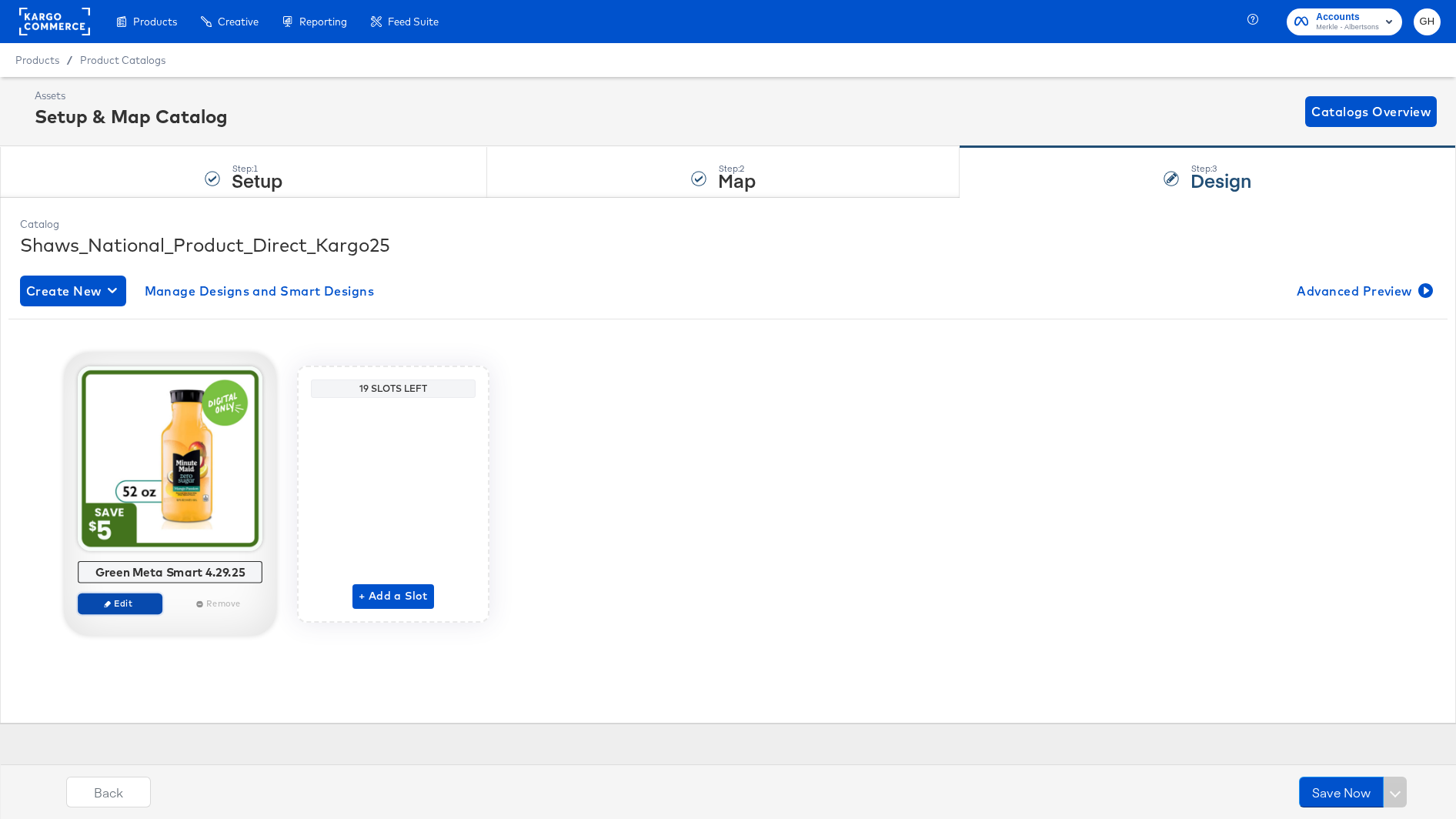 click on "Edit" at bounding box center [120, 603] 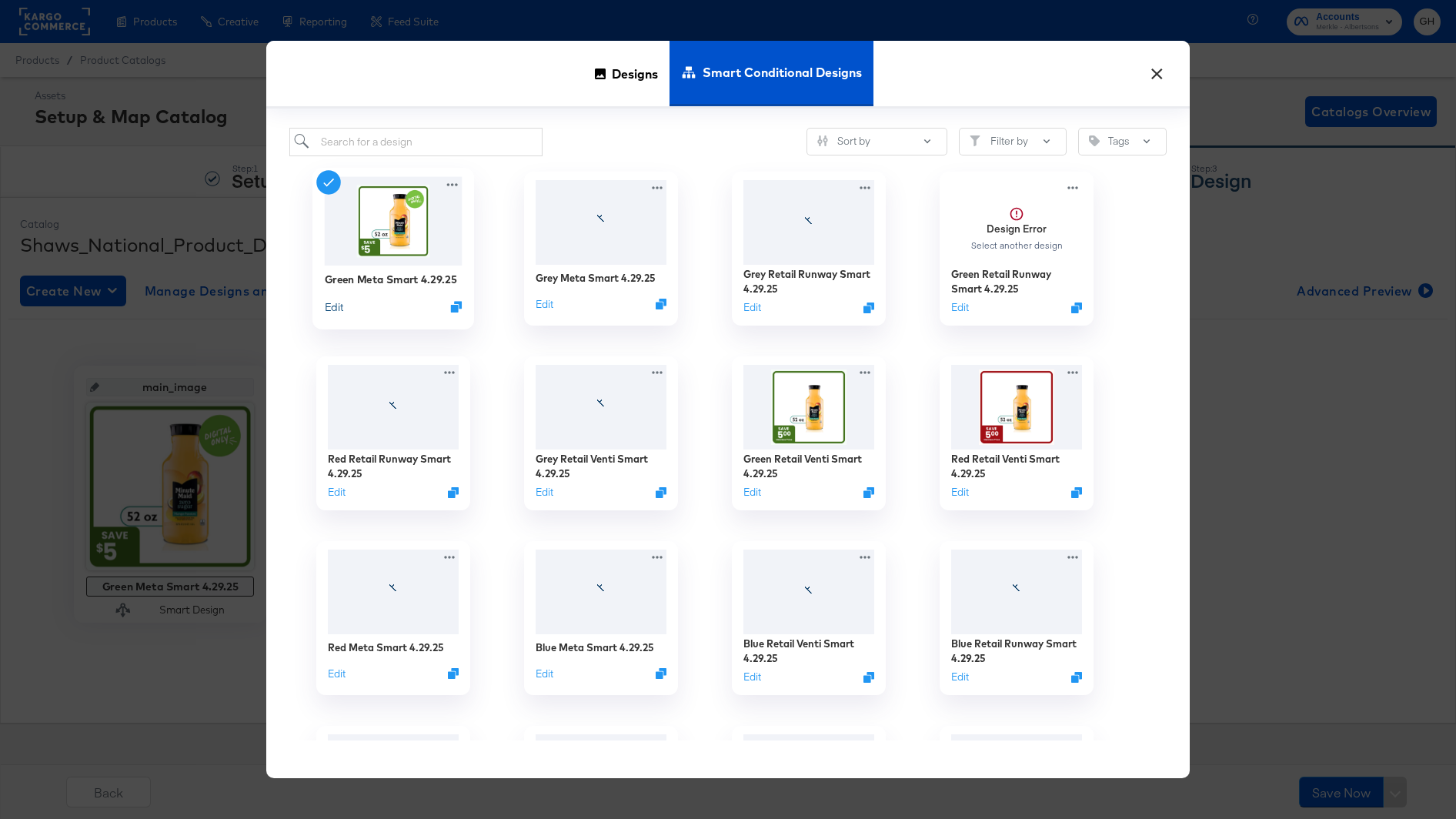 click on "Edit" at bounding box center [334, 306] 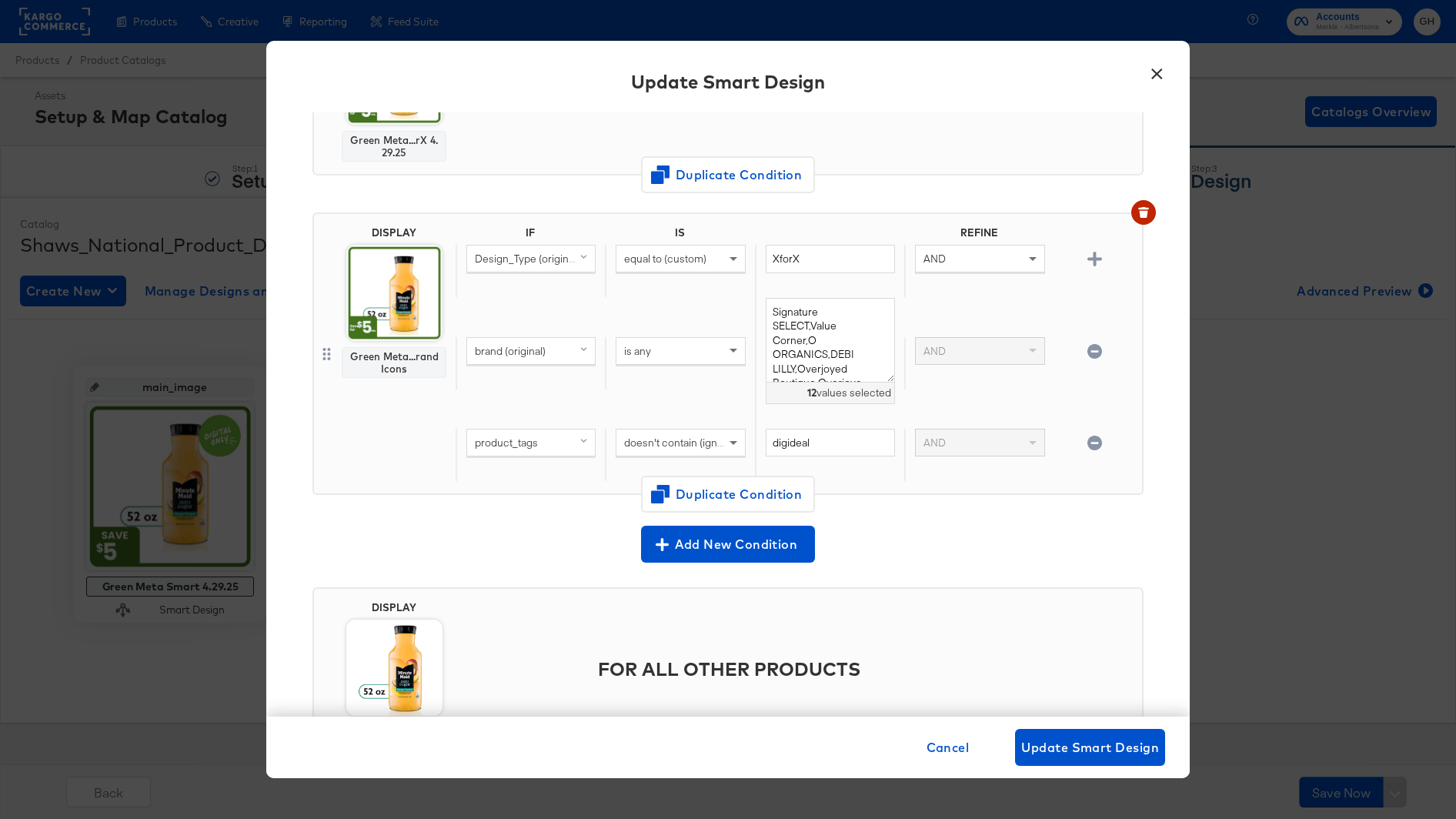 scroll, scrollTop: 3519, scrollLeft: 0, axis: vertical 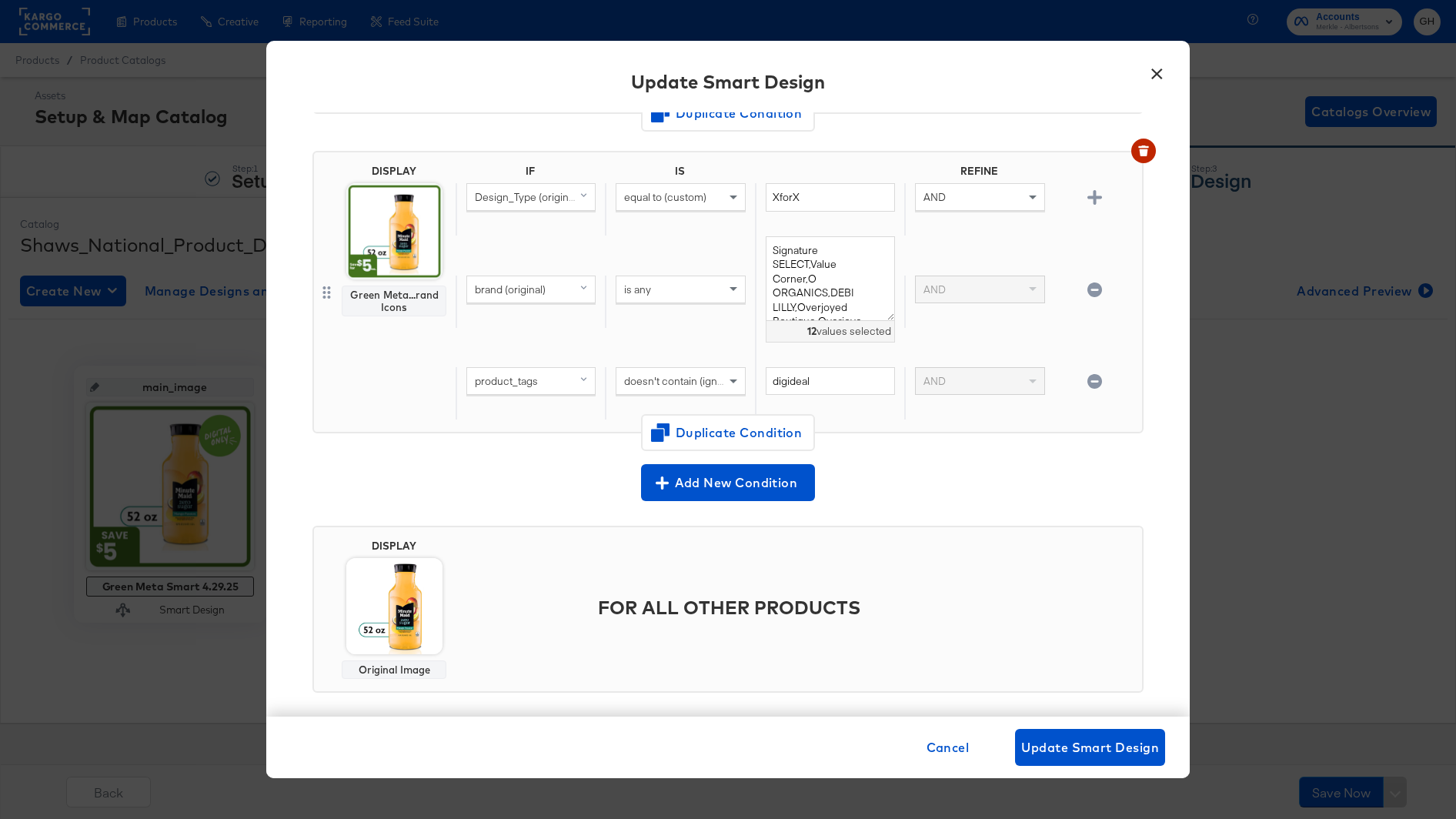 click on "Update Smart Design" at bounding box center [728, 84] 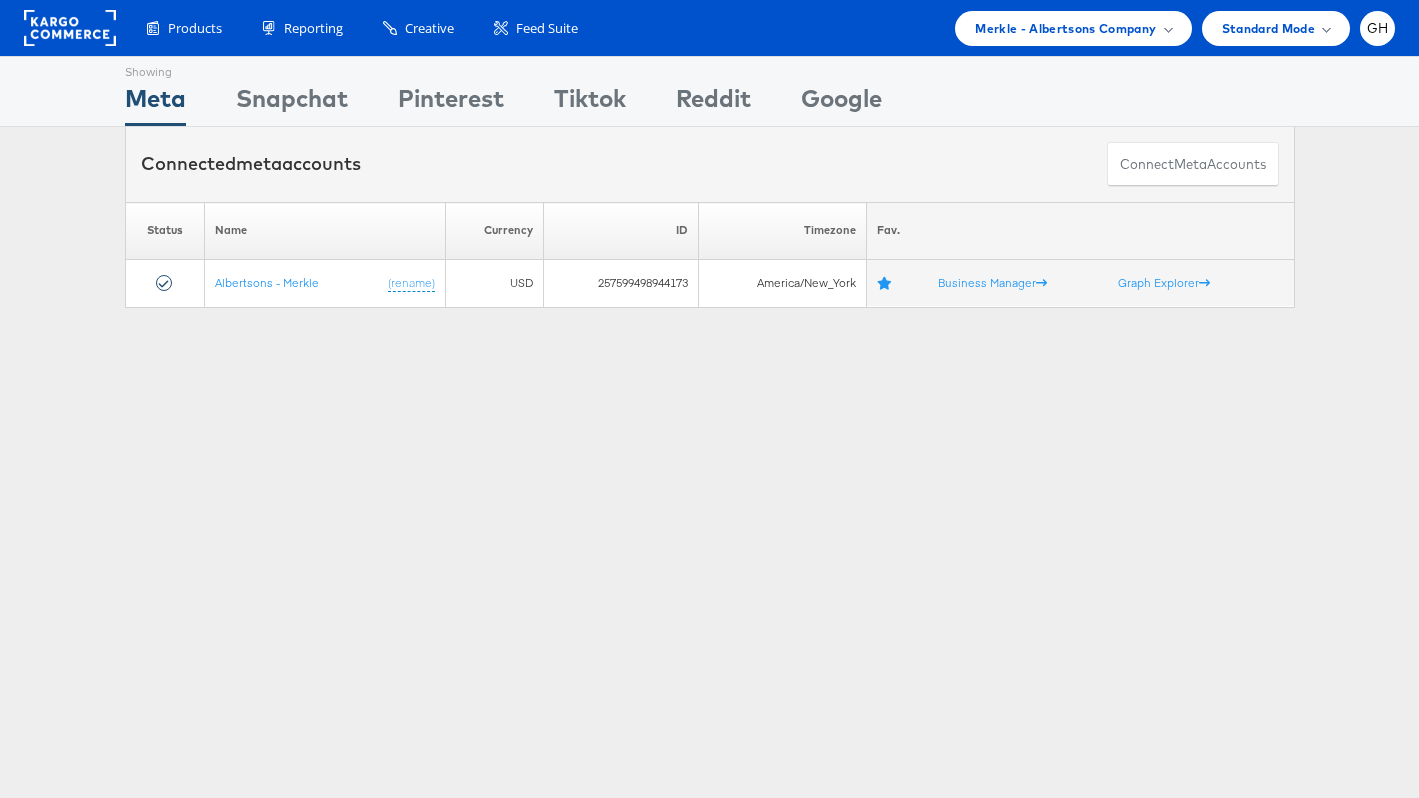 scroll, scrollTop: 0, scrollLeft: 0, axis: both 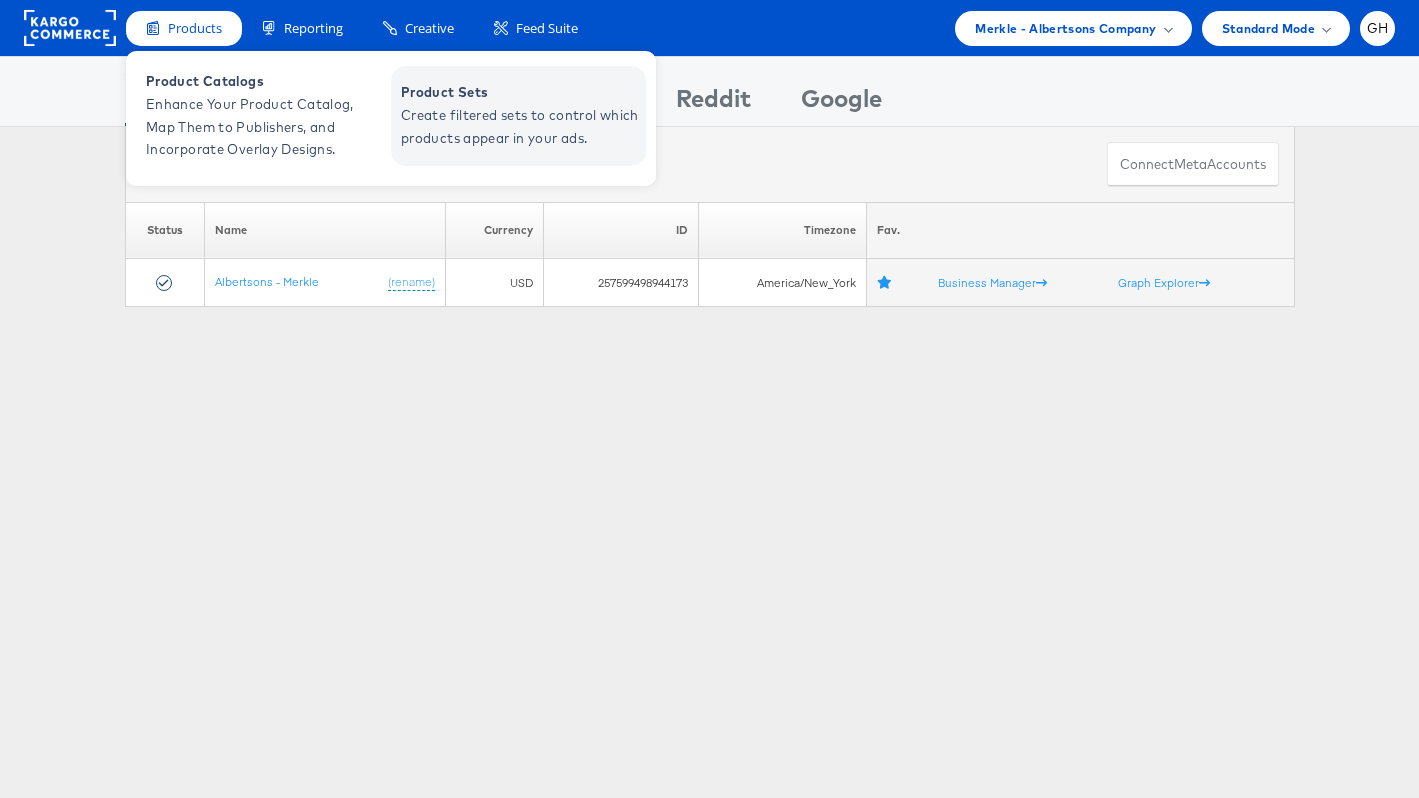 click on "Product Sets" at bounding box center [521, 92] 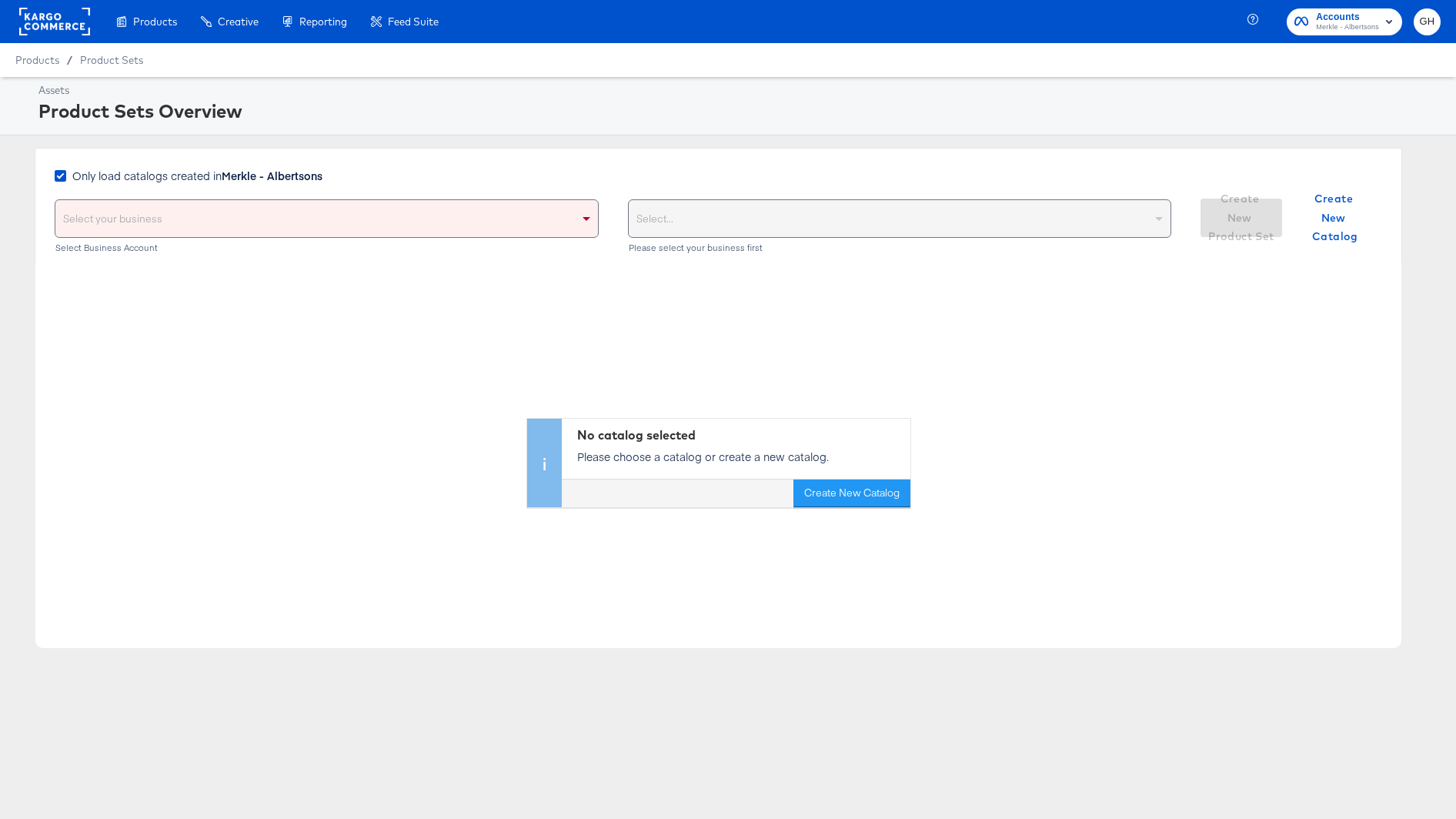 scroll, scrollTop: 0, scrollLeft: 0, axis: both 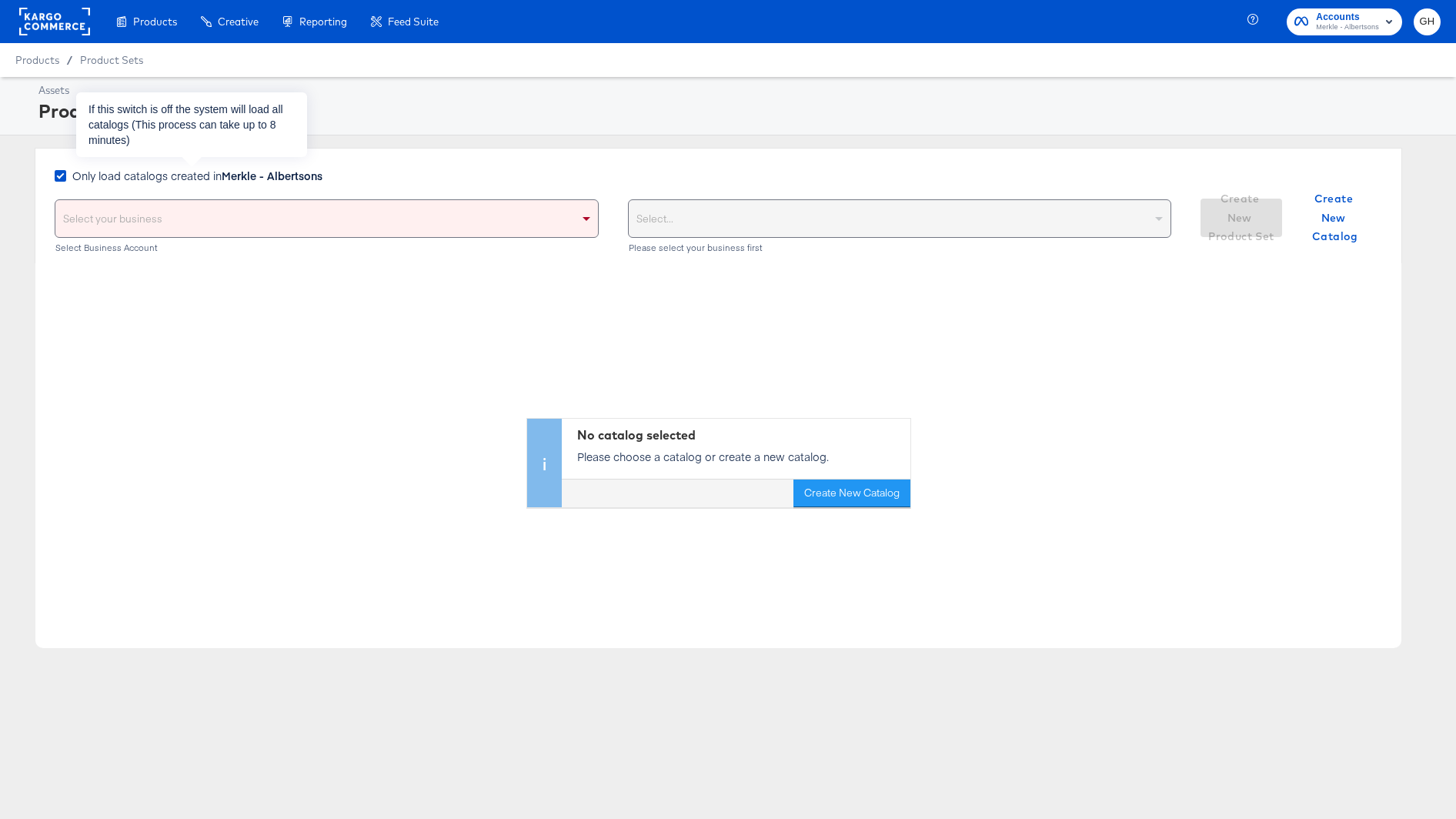 click on "Merkle - Albertsons" at bounding box center [272, 176] 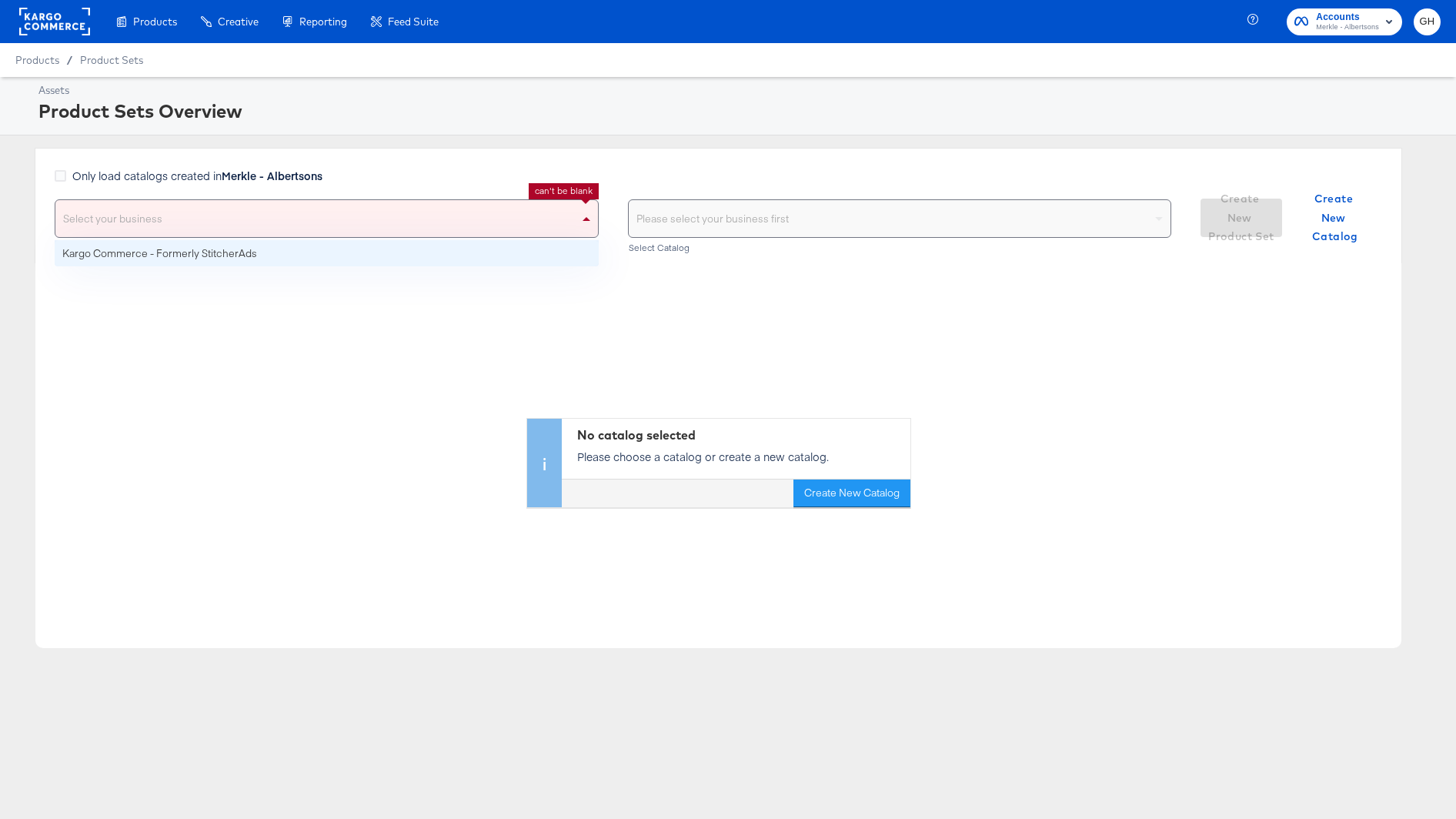 click on "Select your business" at bounding box center [326, 219] 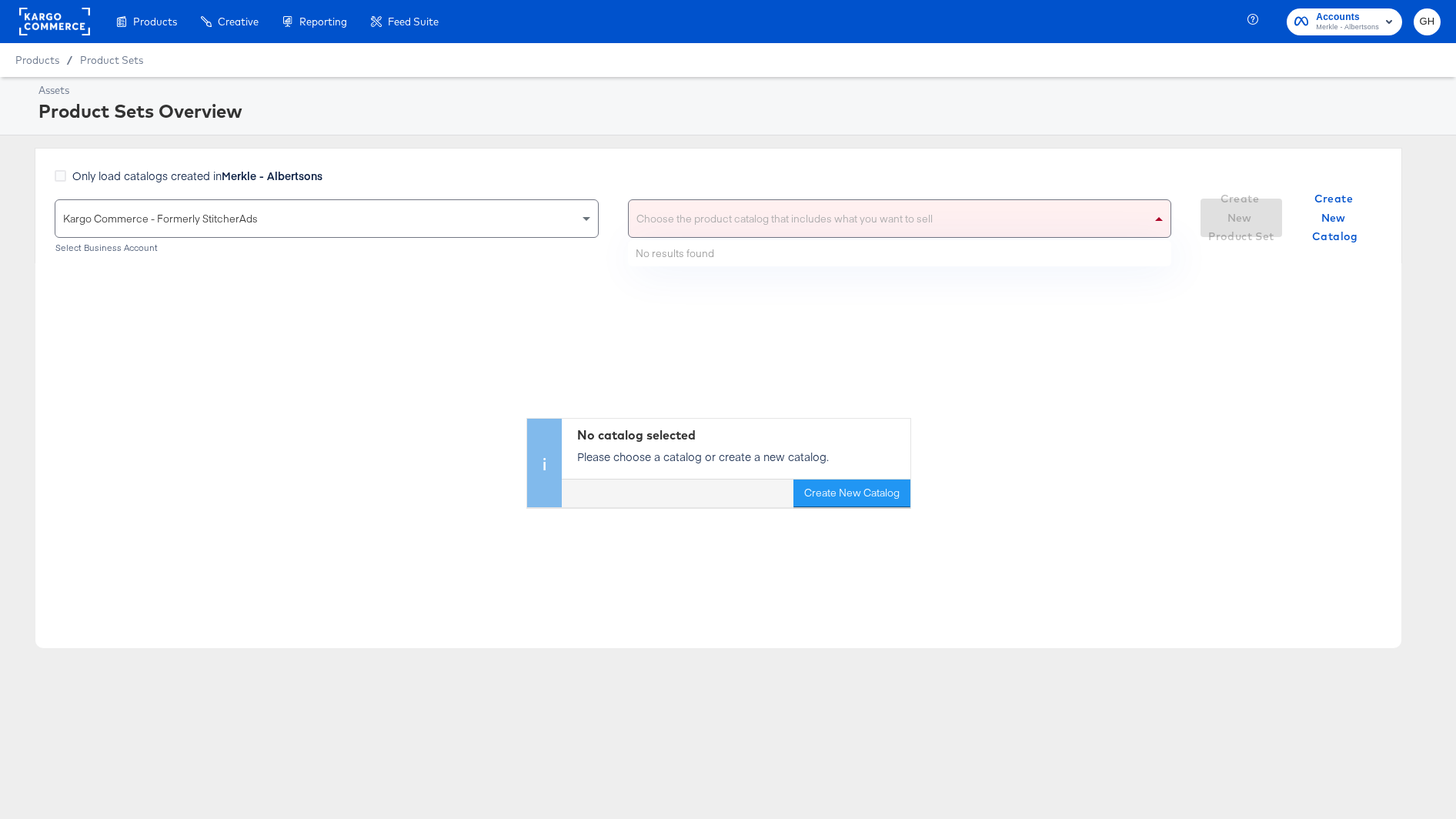 click on "Choose the product catalog that includes what you want to sell" at bounding box center (900, 219) 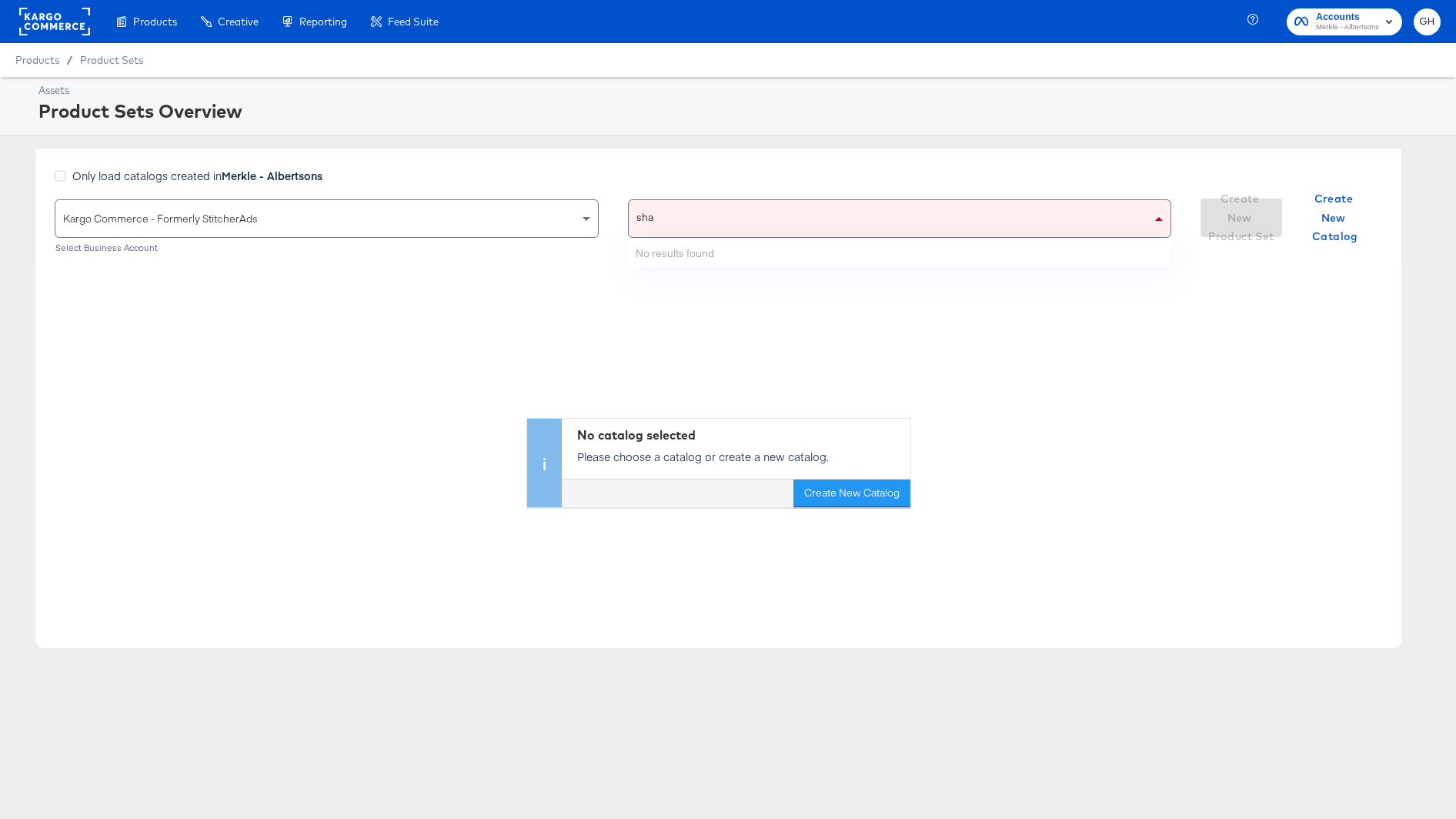 type on "shaw" 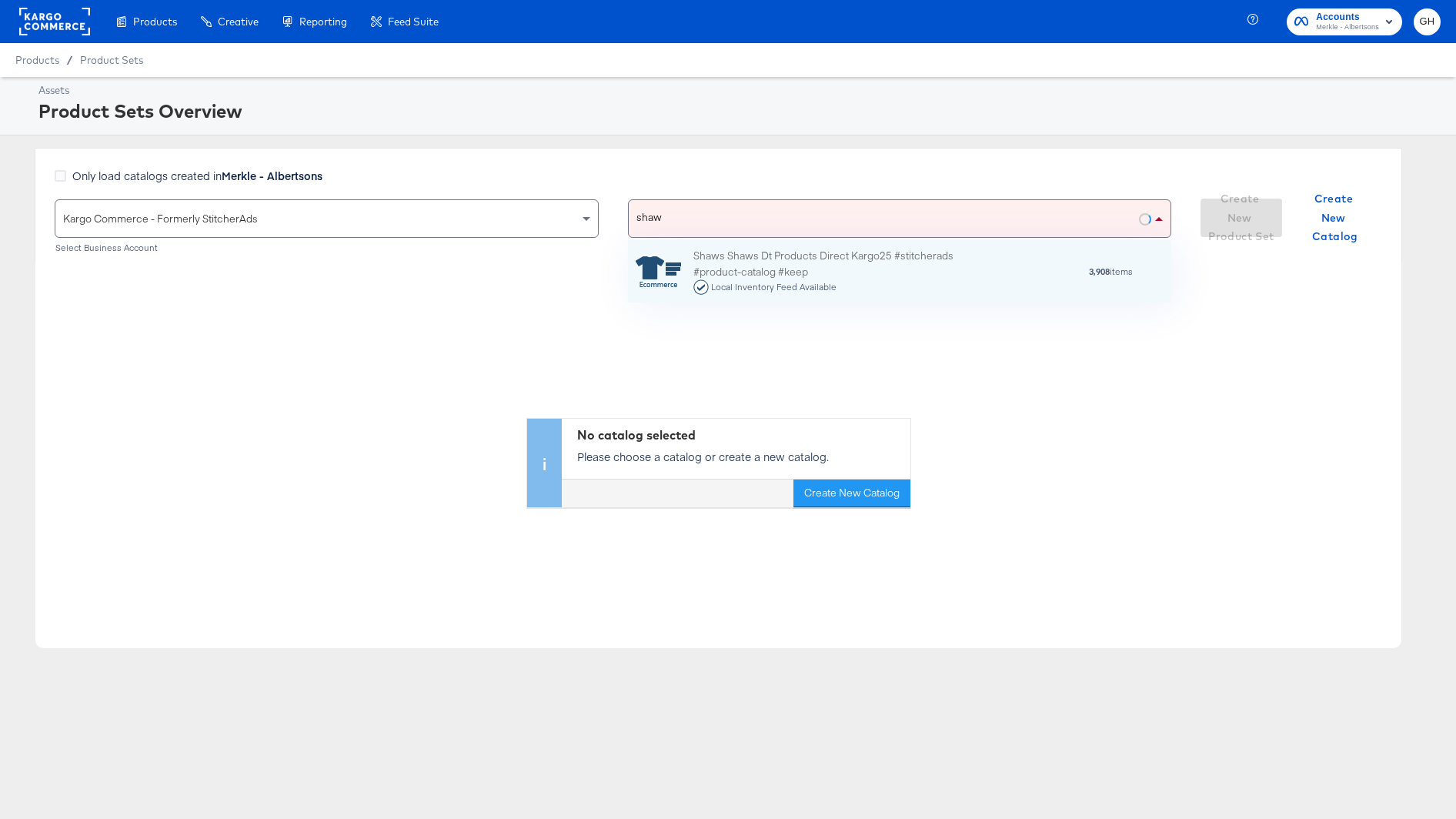 scroll, scrollTop: 0, scrollLeft: 1, axis: horizontal 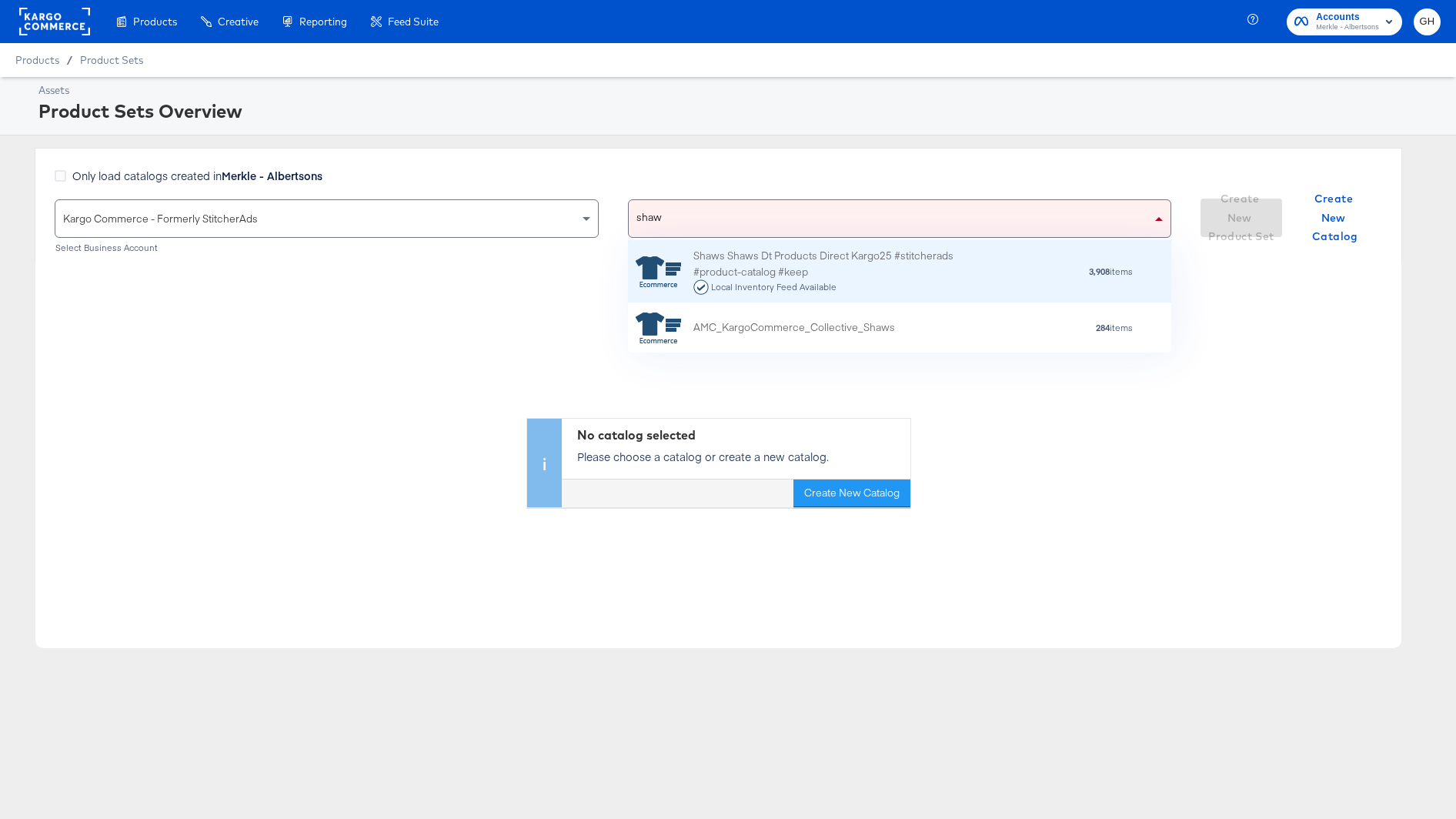 click on "Shaws Shaws Dt Products Direct Kargo25 #stitcherads #product-catalog #keep Local Inventory Feed Available" at bounding box center (828, 272) 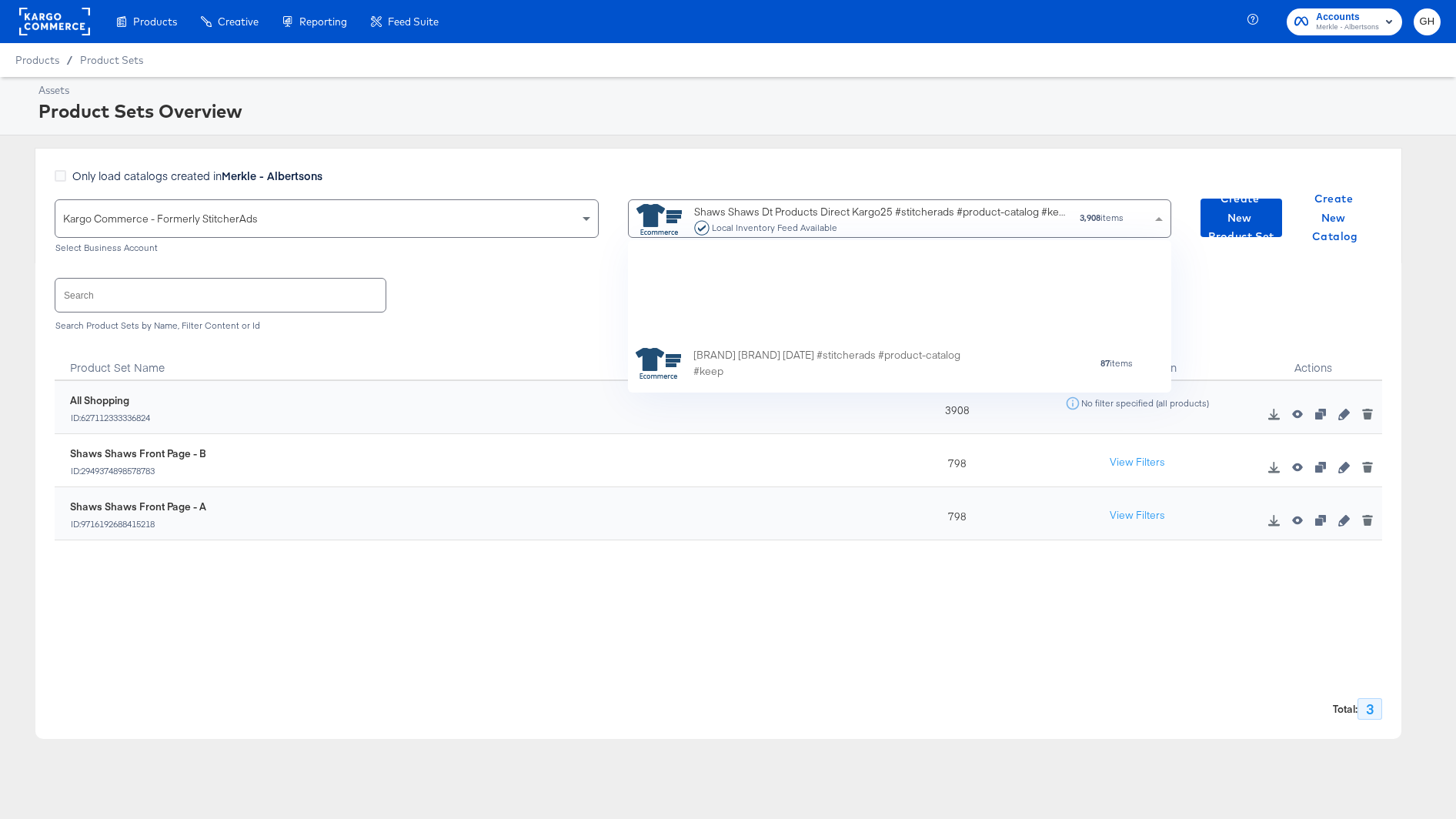 click on "Local Inventory Feed Available" at bounding box center [774, 228] 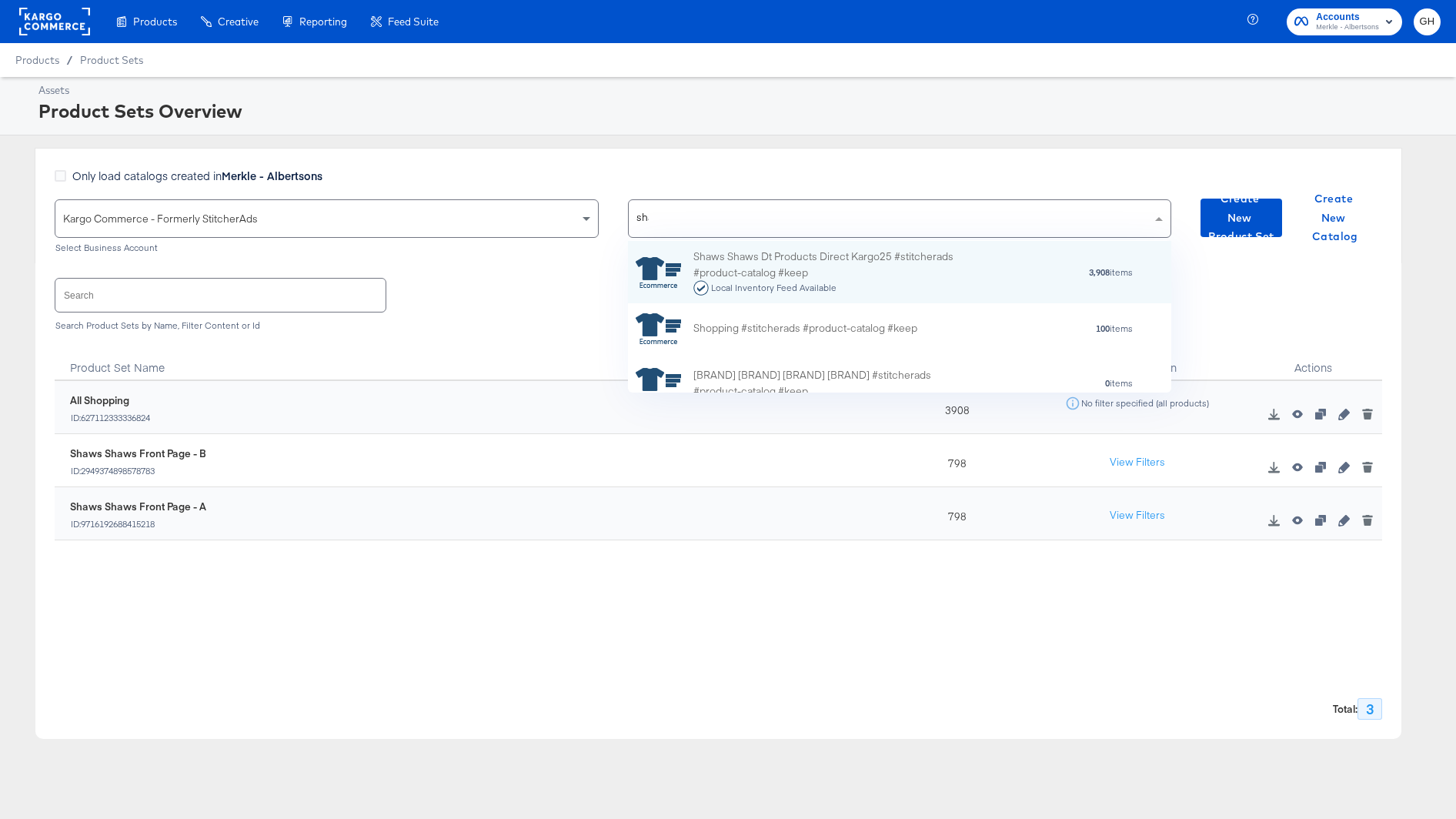 scroll, scrollTop: 0, scrollLeft: 0, axis: both 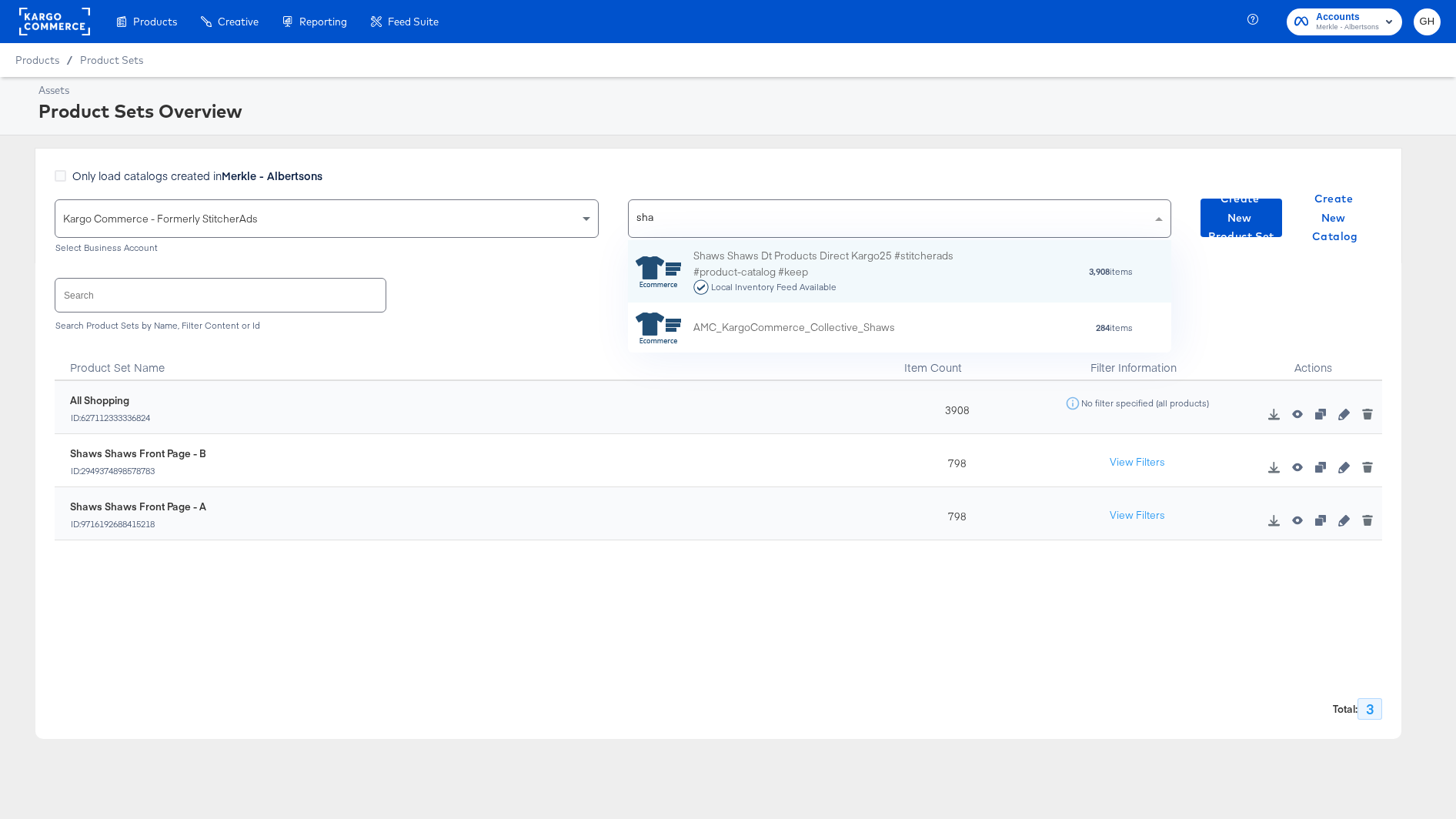 type on "shaw" 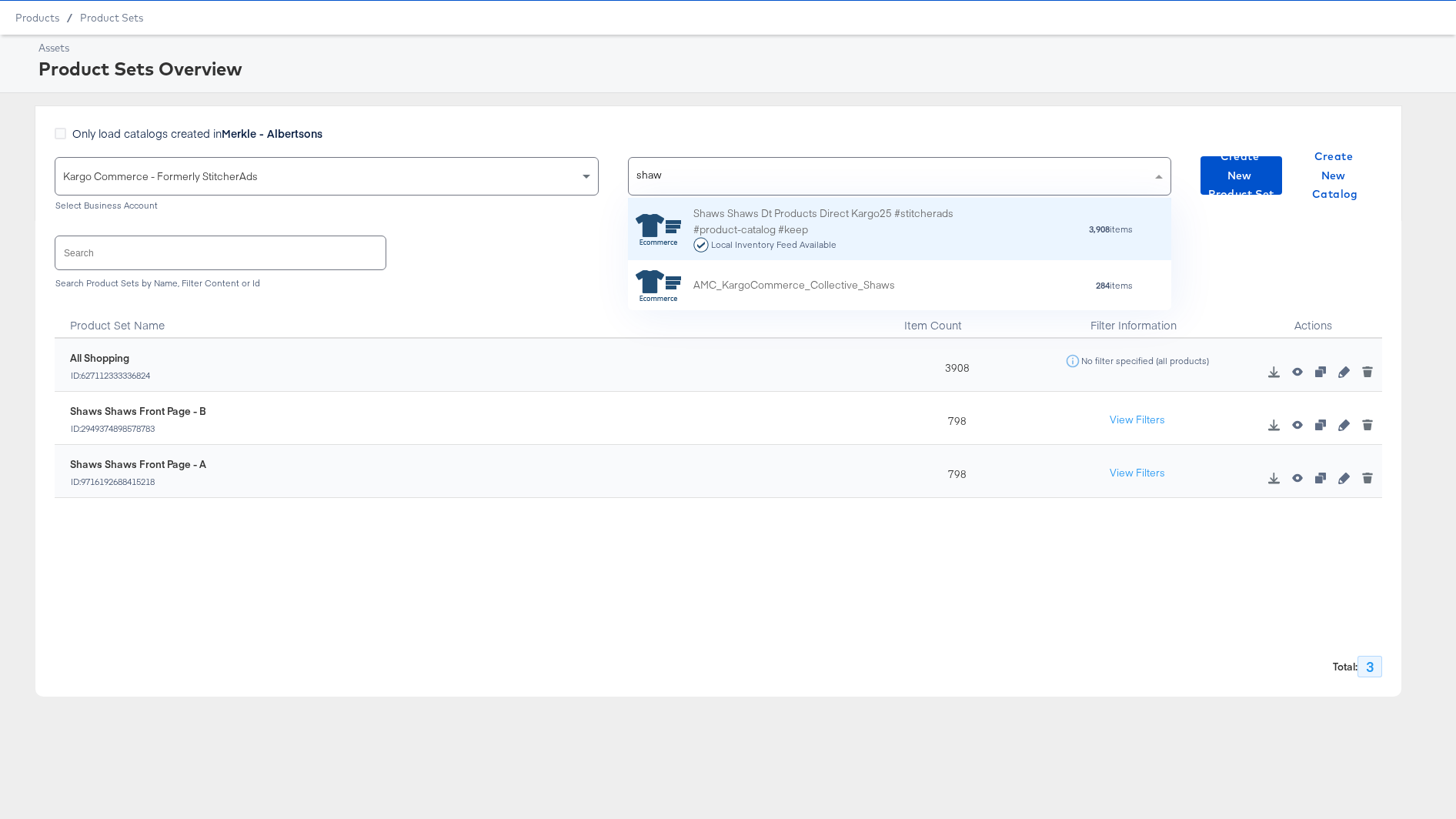 scroll, scrollTop: 36, scrollLeft: 0, axis: vertical 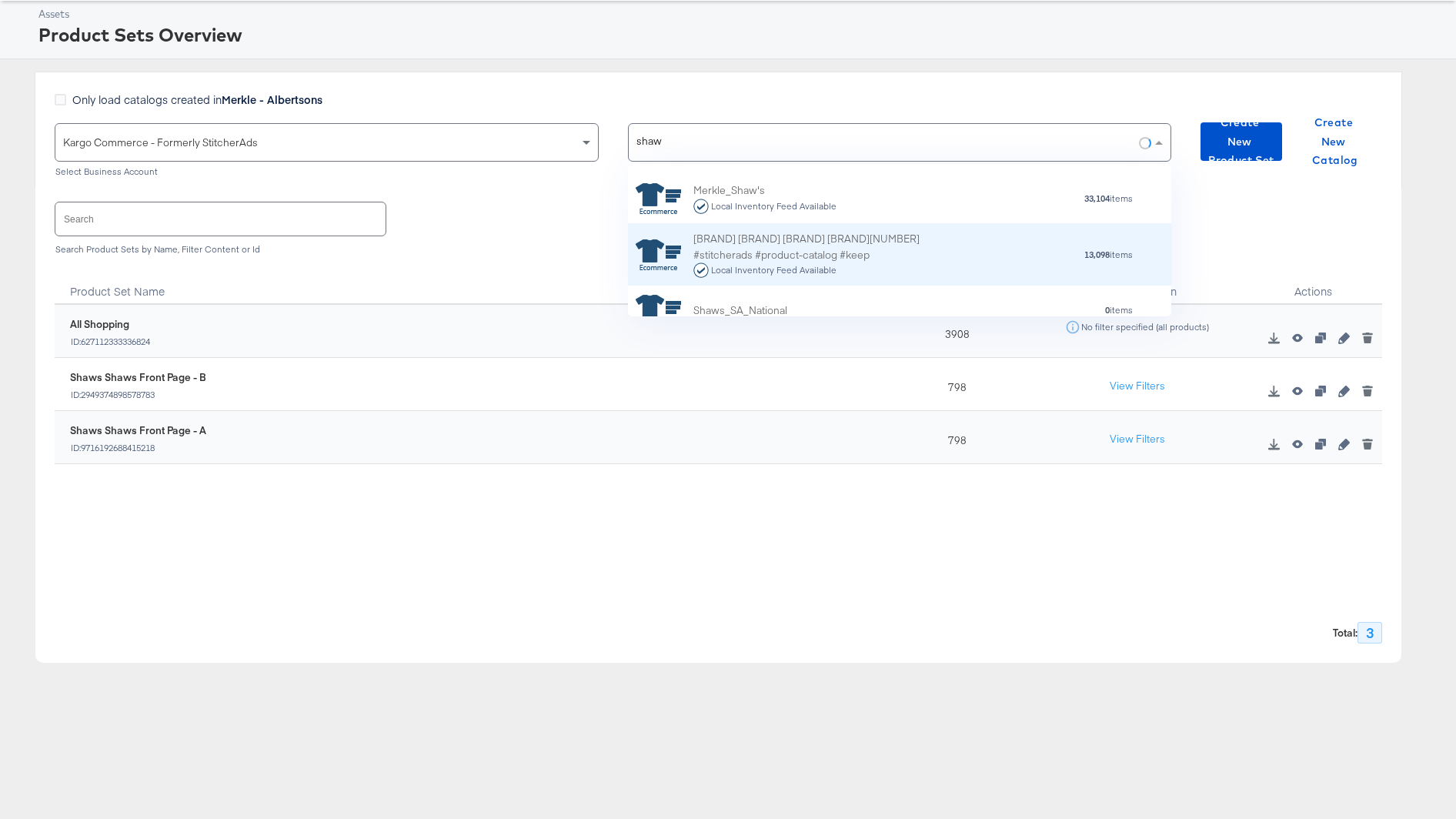 click on "Shaws National Product Direct Kargo25 #stitcherads #product-catalog #keep Local Inventory Feed Available" at bounding box center (828, 255) 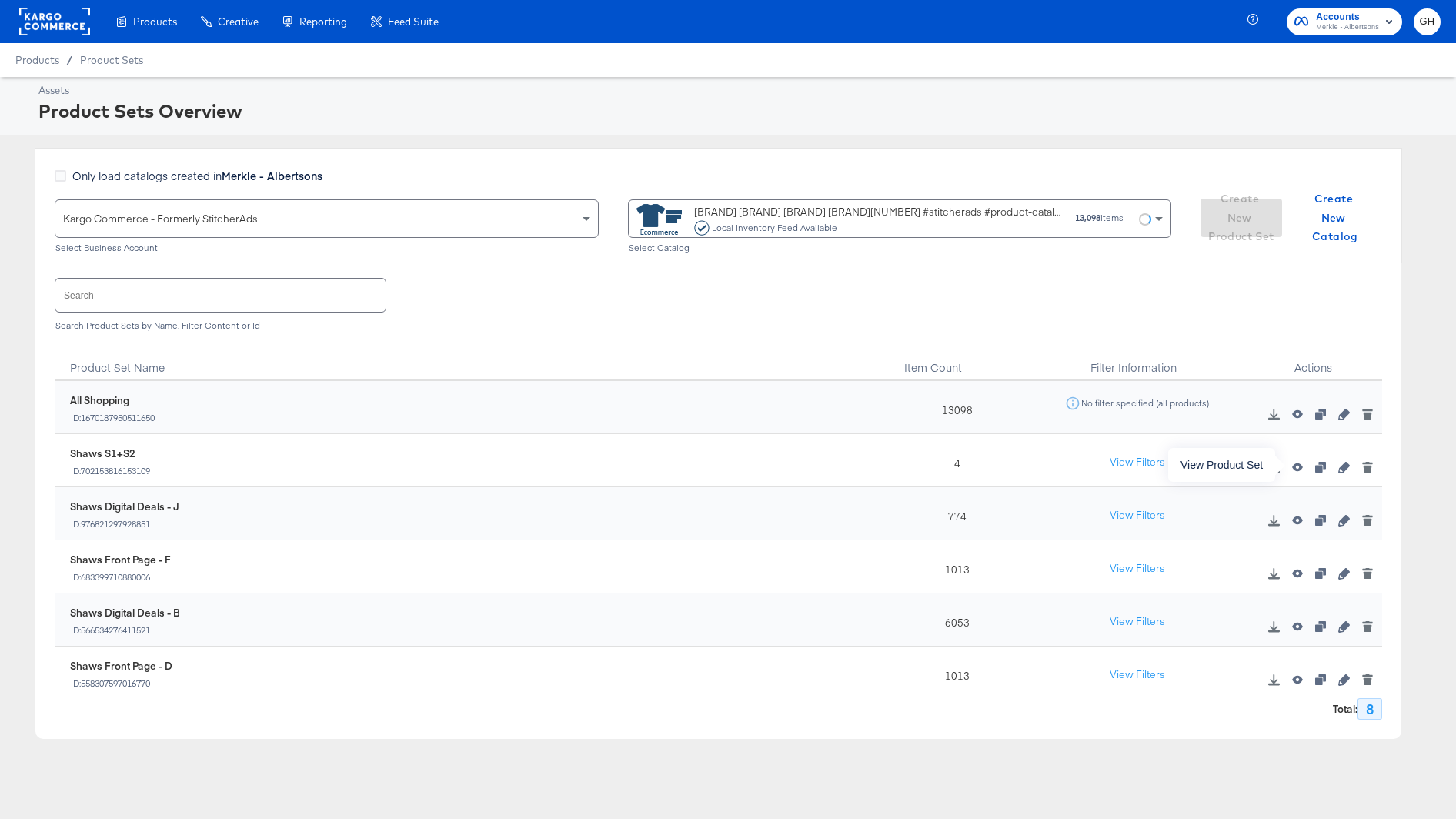 click at bounding box center [1297, 467] 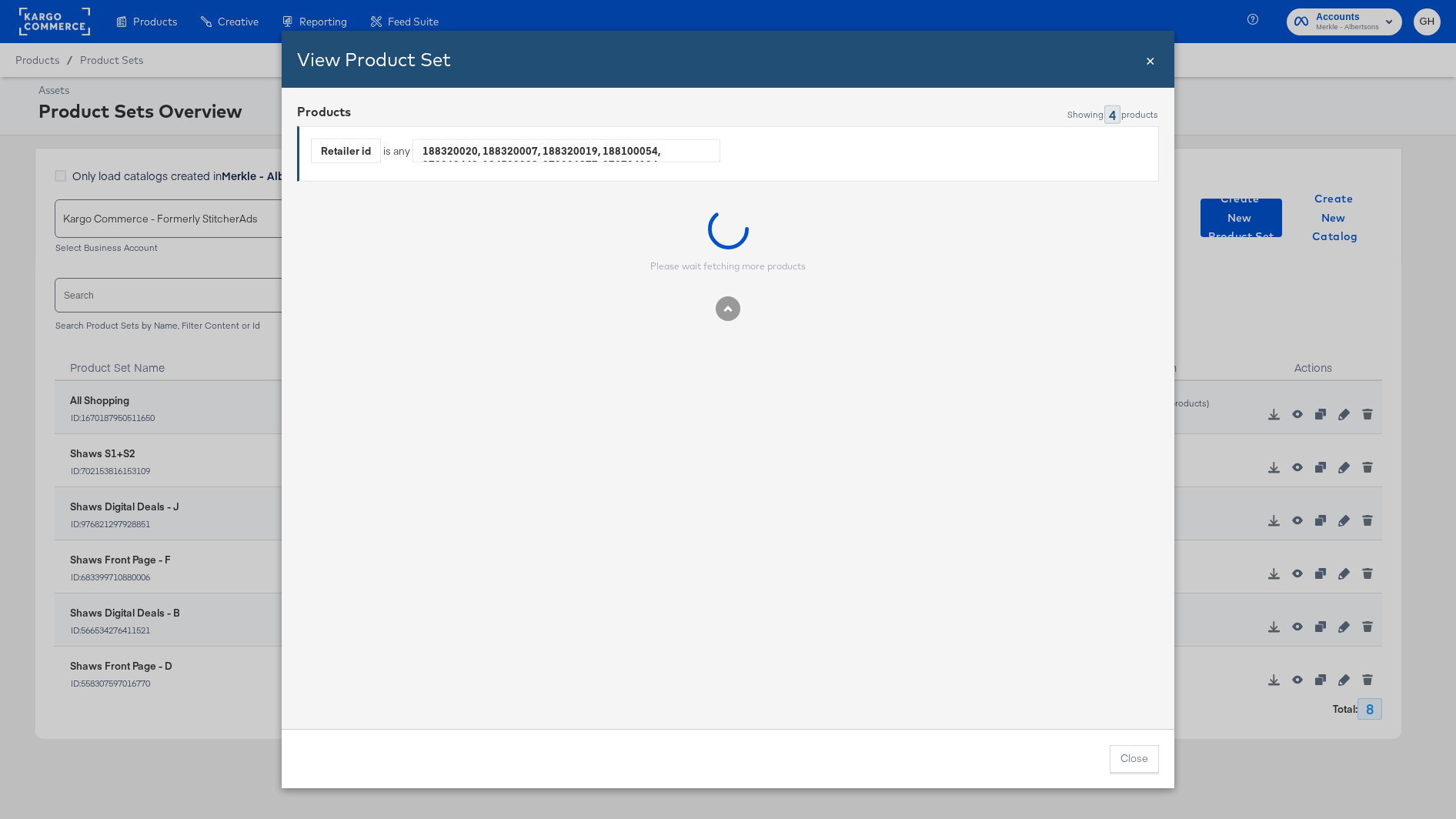 click on "×" at bounding box center [1150, 58] 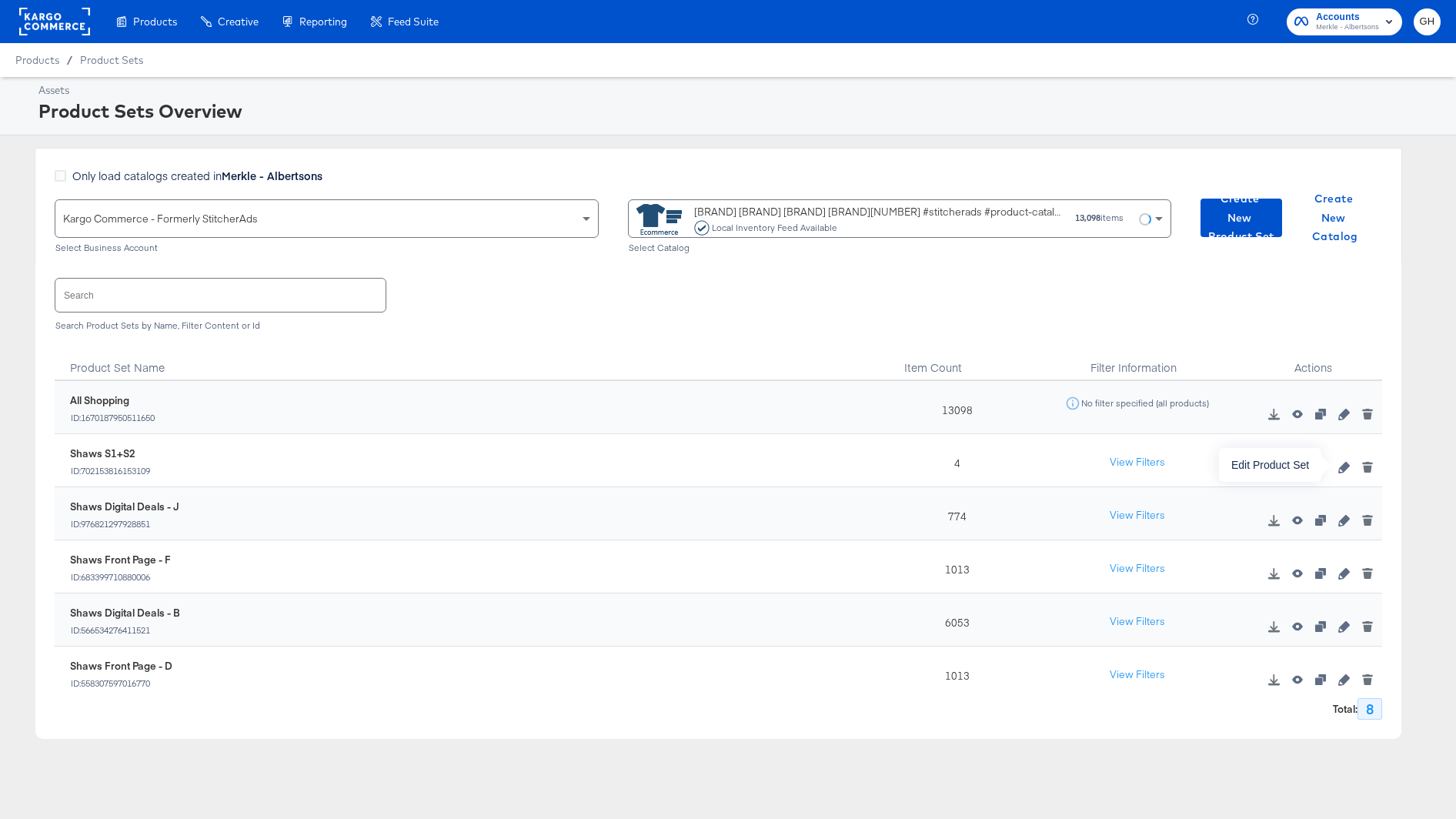 click 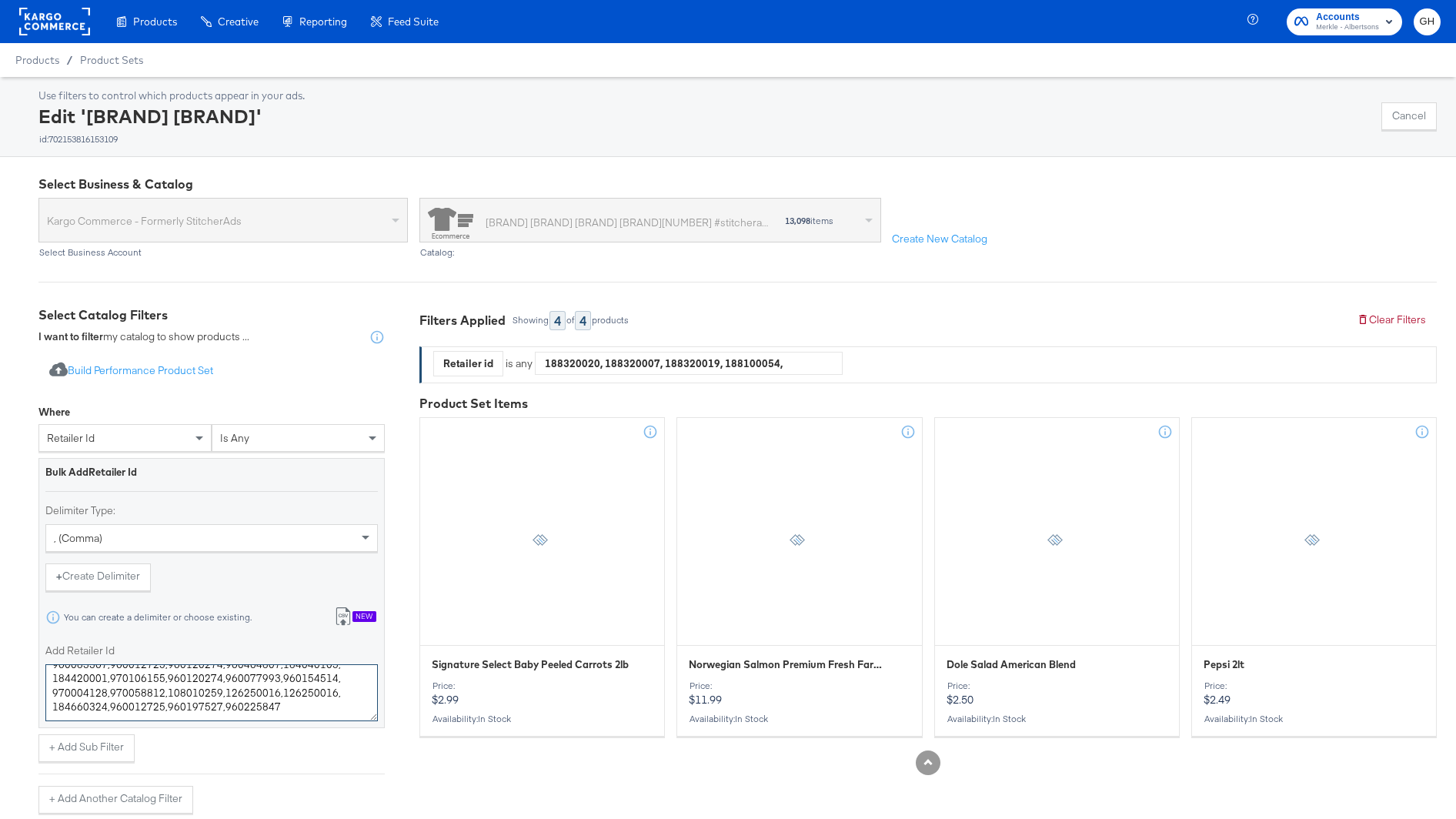 click on "188320020,188320007,188320019,188100054,970062448,184500022,970096277,970784194,970058812,108010259,121300065,970012113,970777968,960262878,970533409,960083367,960012725,960120274,960464807,184040105,184420001,970106155,960120274,960077993,960154514,970004128,970058812,108010259,126250016,126250016,184660324,960012725,960197527,960225847" at bounding box center [212, 693] 